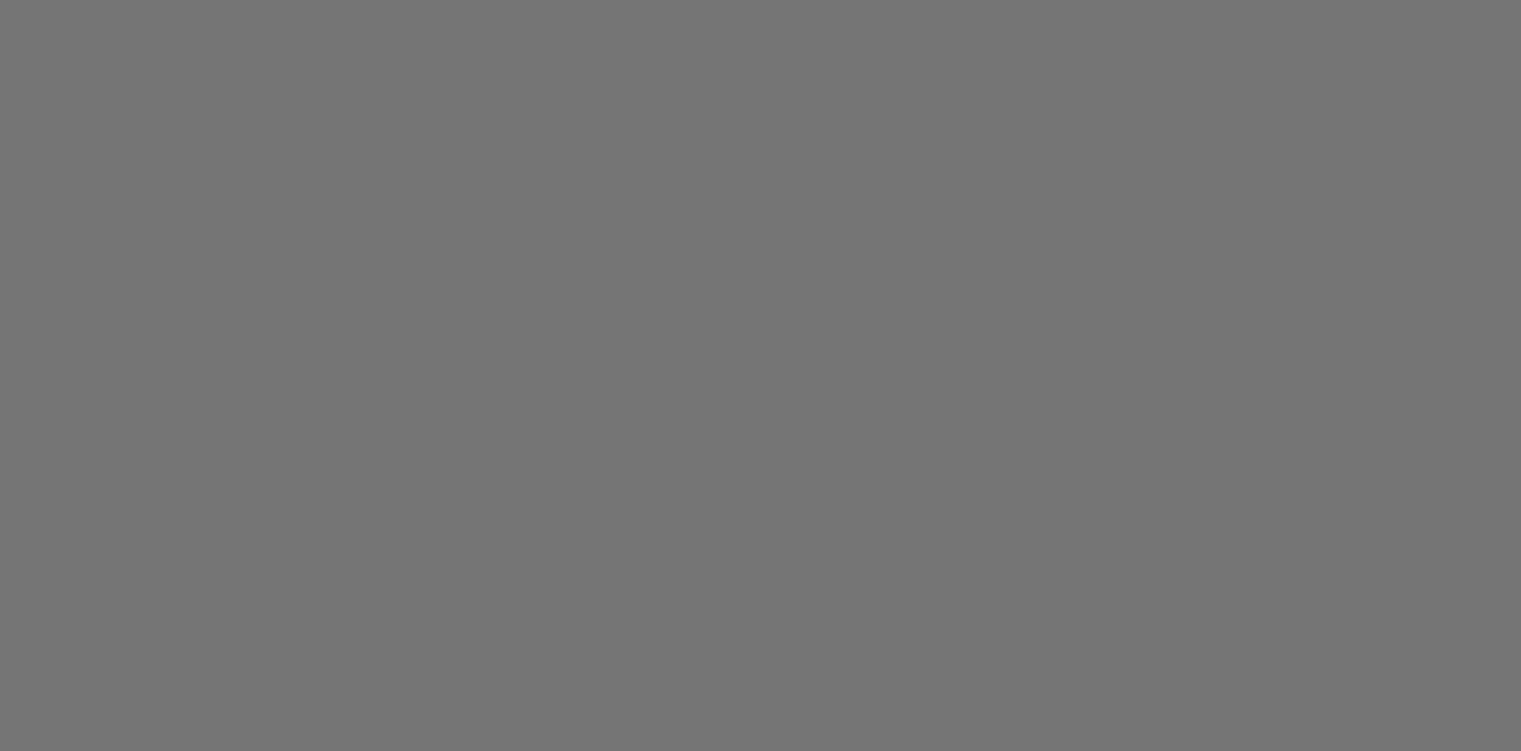 scroll, scrollTop: 0, scrollLeft: 0, axis: both 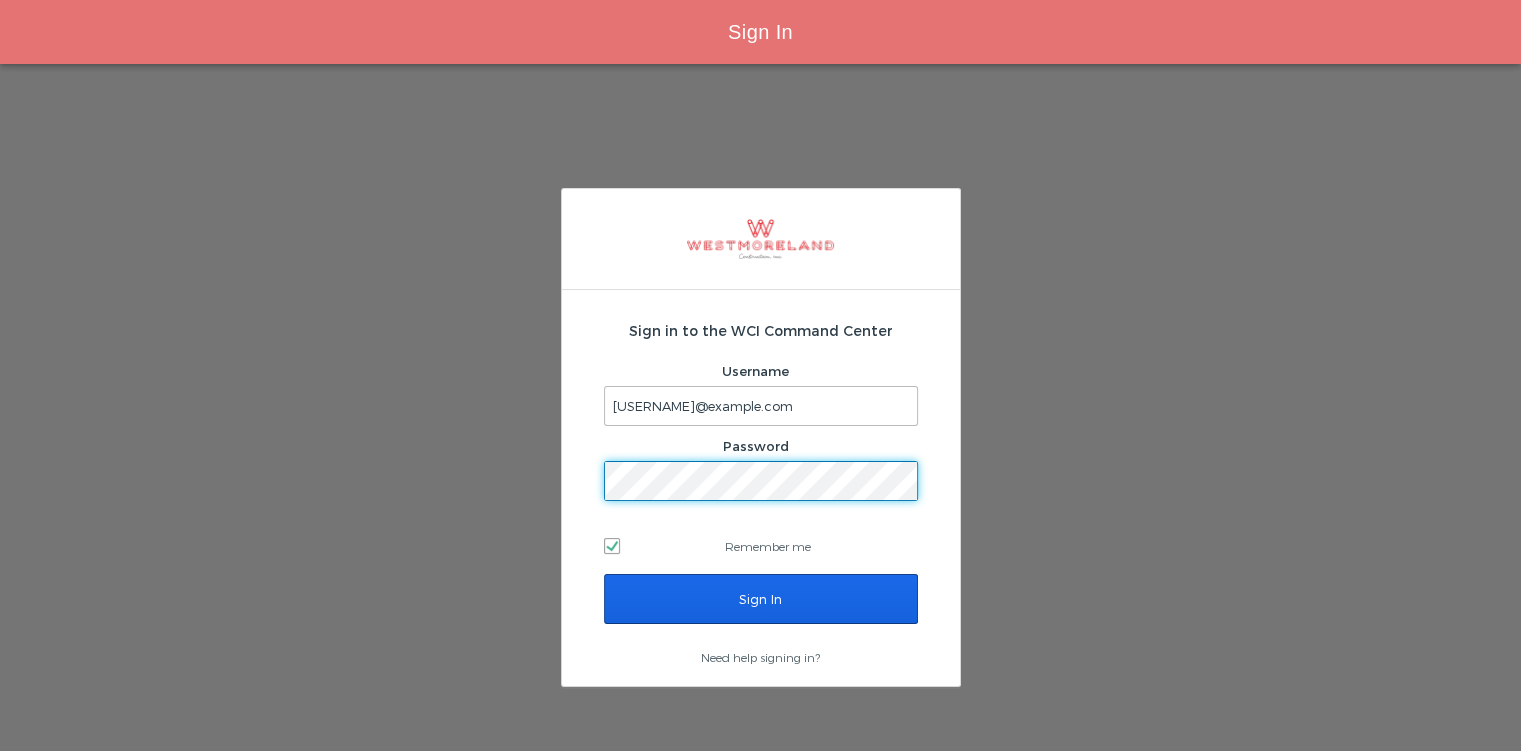 click on "Sign In" at bounding box center [761, 599] 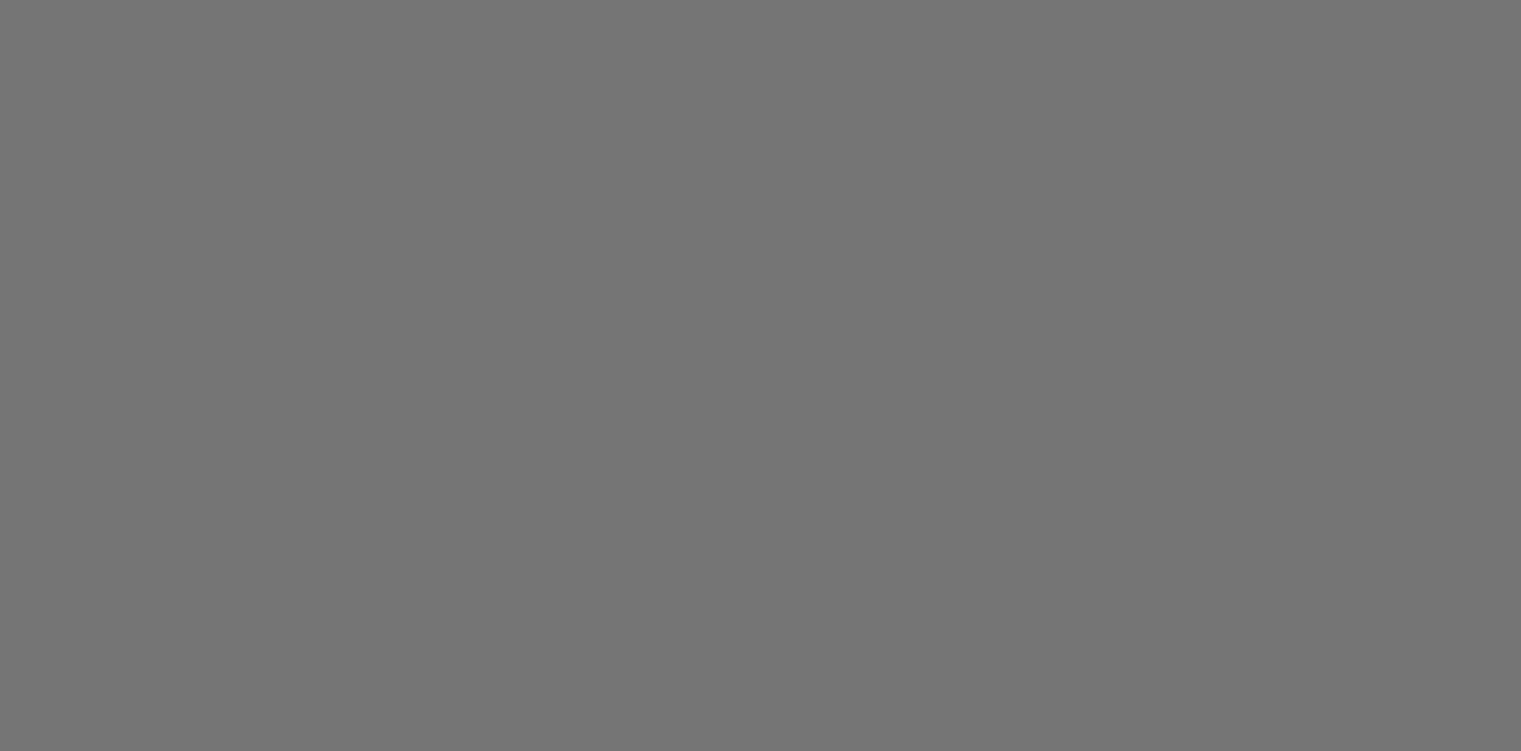 scroll, scrollTop: 0, scrollLeft: 0, axis: both 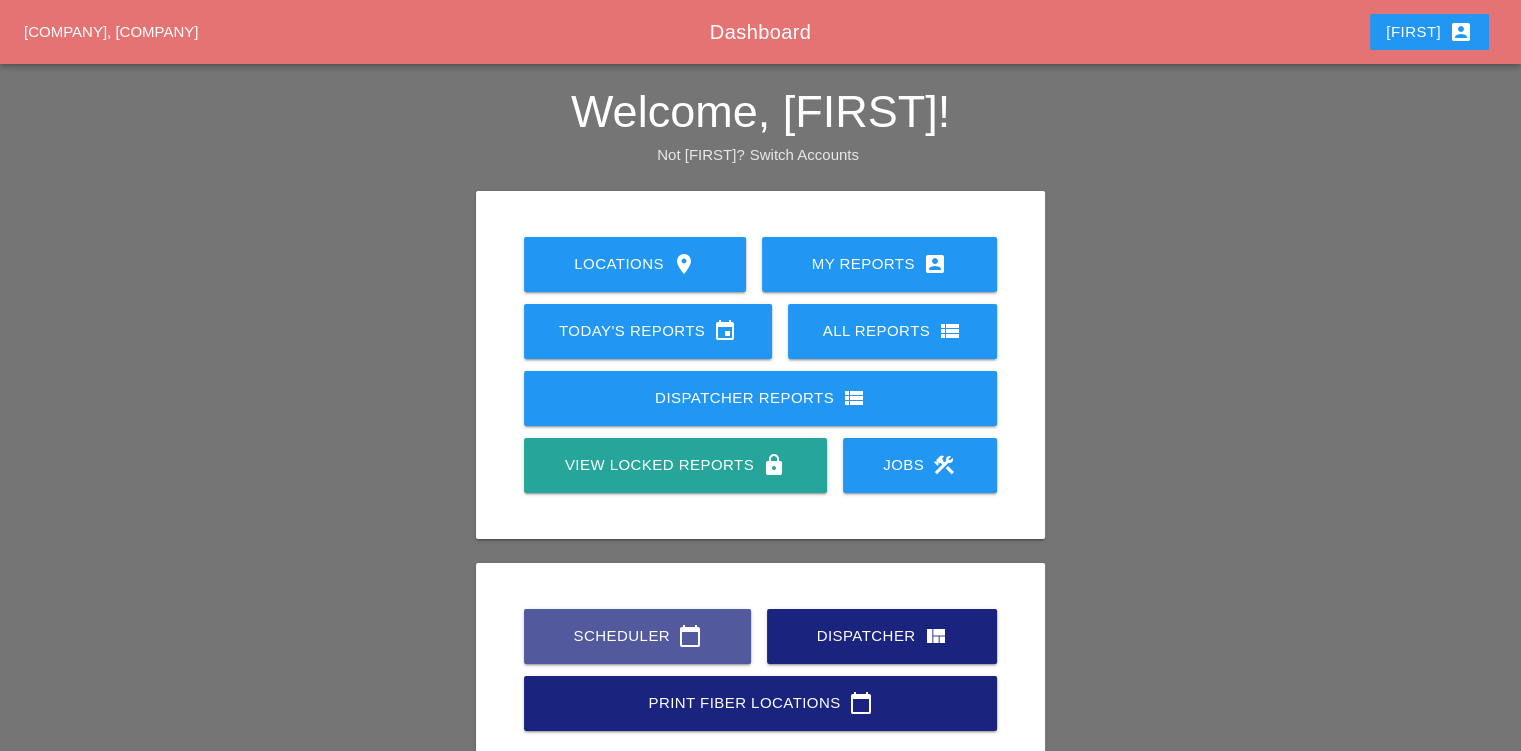 click on "Scheduler calendar_today" at bounding box center (637, 636) 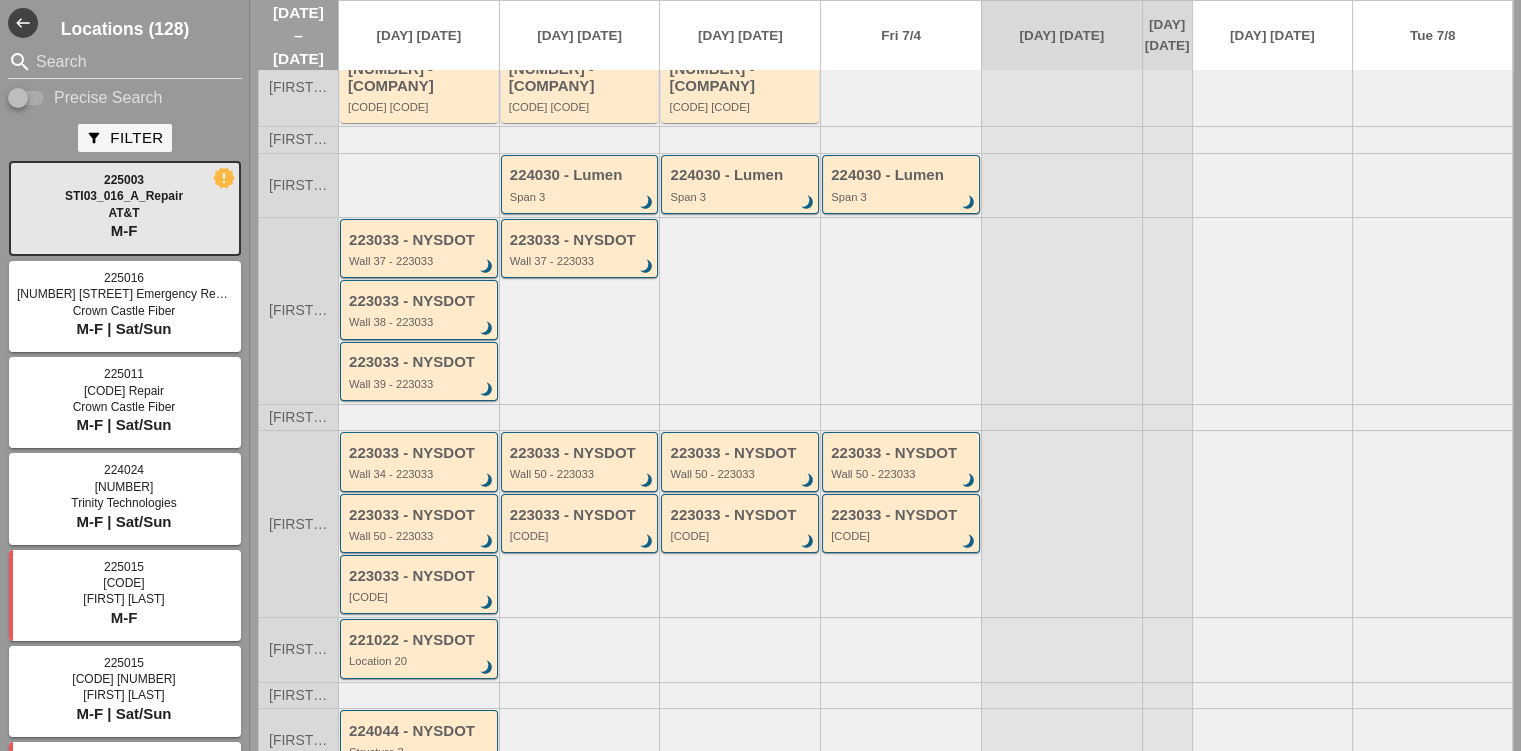 scroll, scrollTop: 0, scrollLeft: 0, axis: both 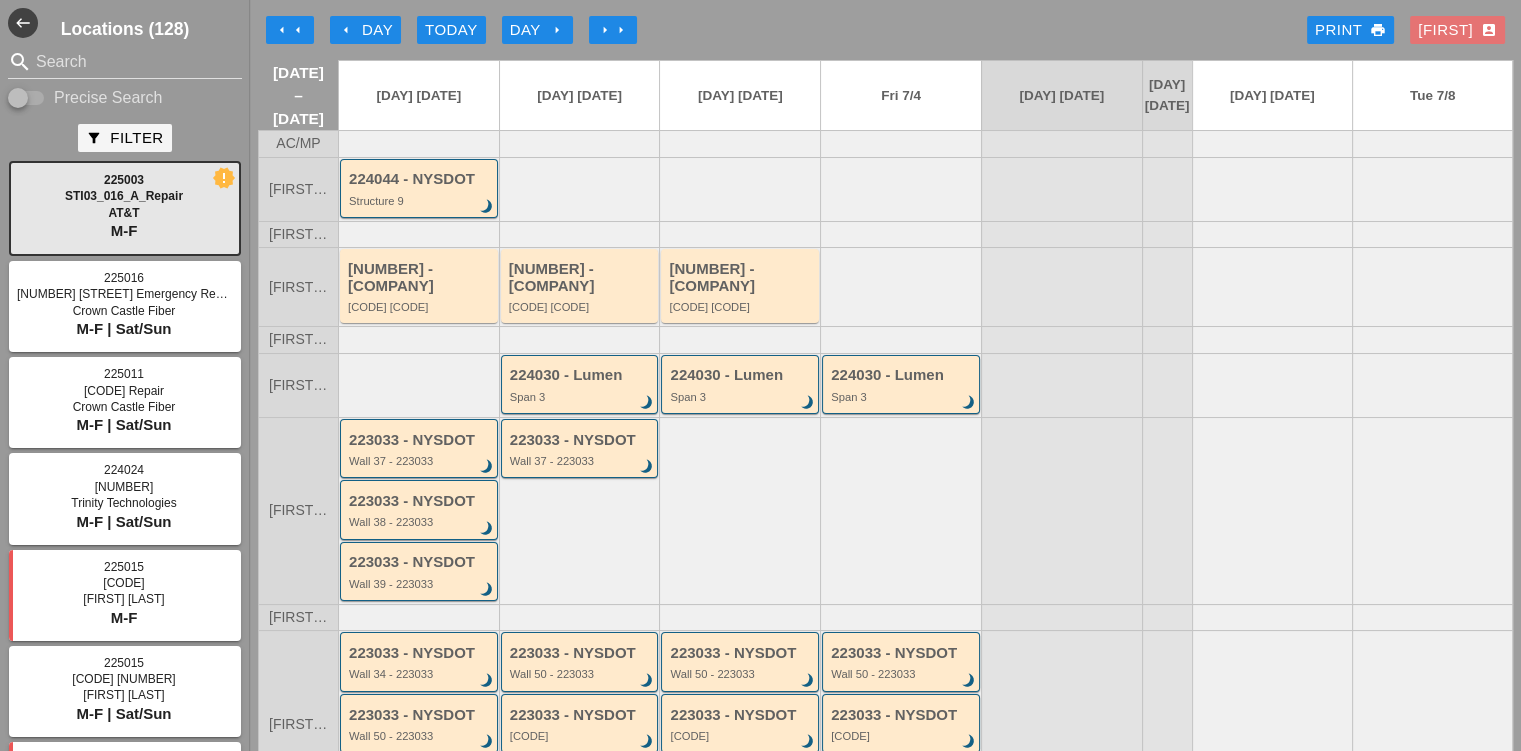 click on "arrow_left" at bounding box center [298, 30] 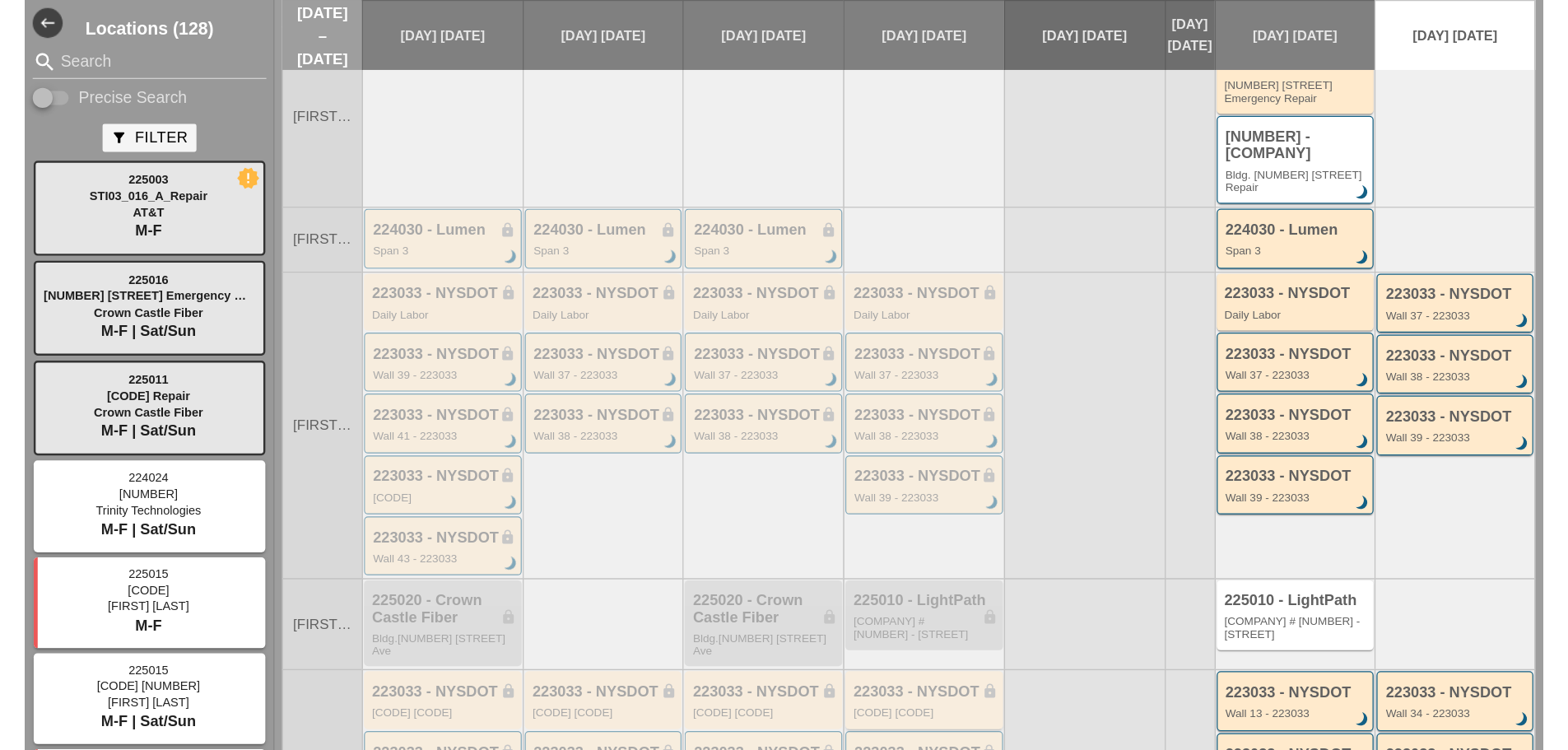 scroll, scrollTop: 247, scrollLeft: 0, axis: vertical 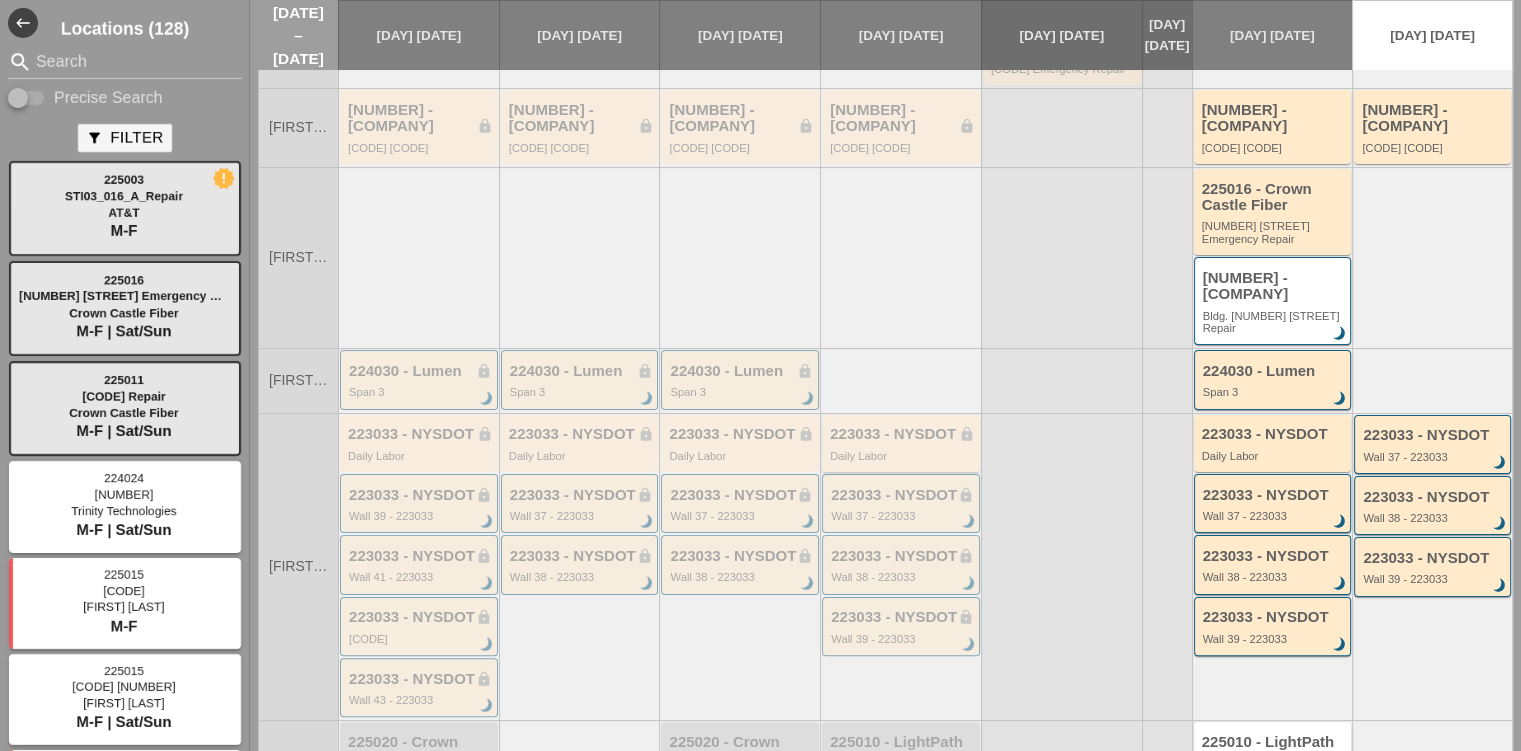 click on "[NUMBER] - [COMPANY] [JOB_TITLE]" at bounding box center [901, 443] 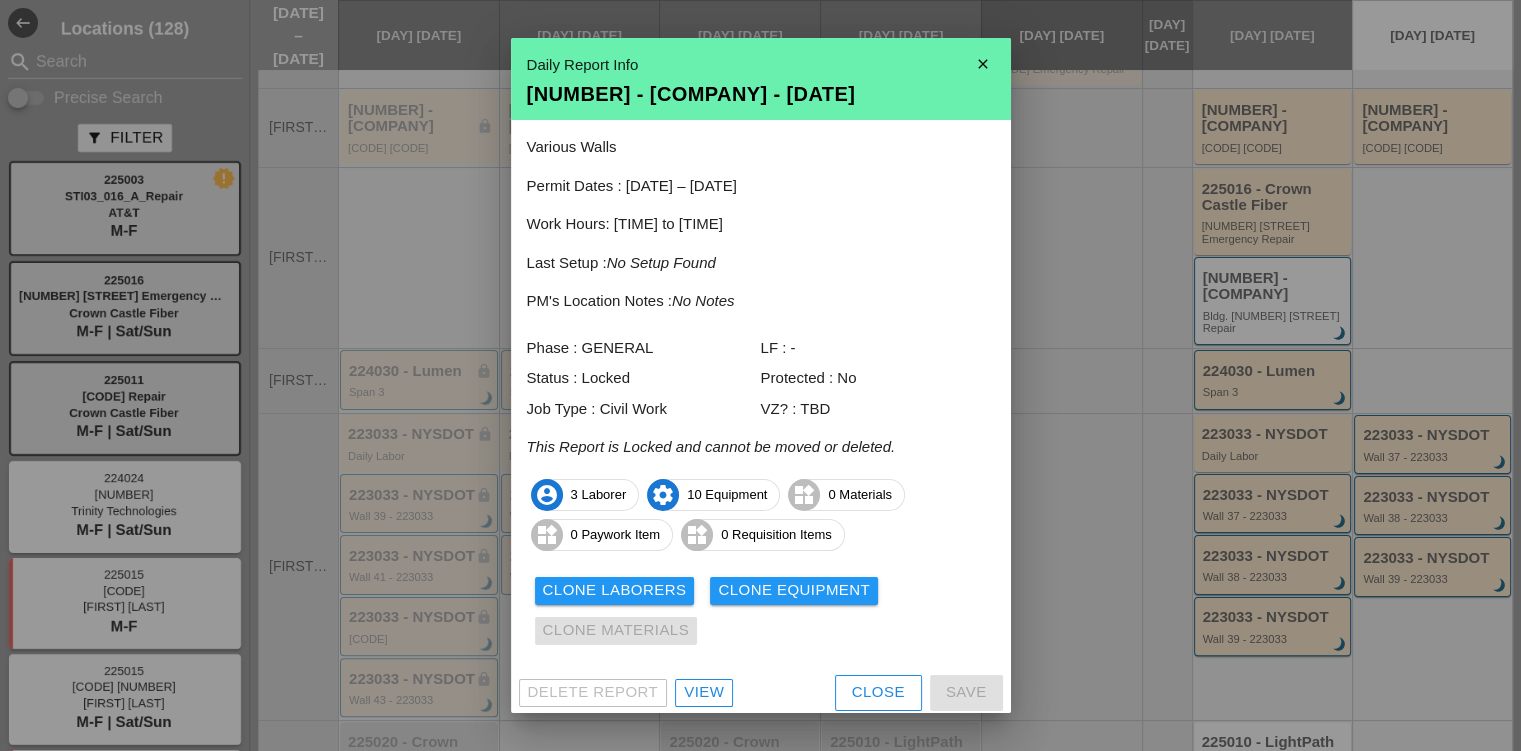 click on "close" at bounding box center (983, 64) 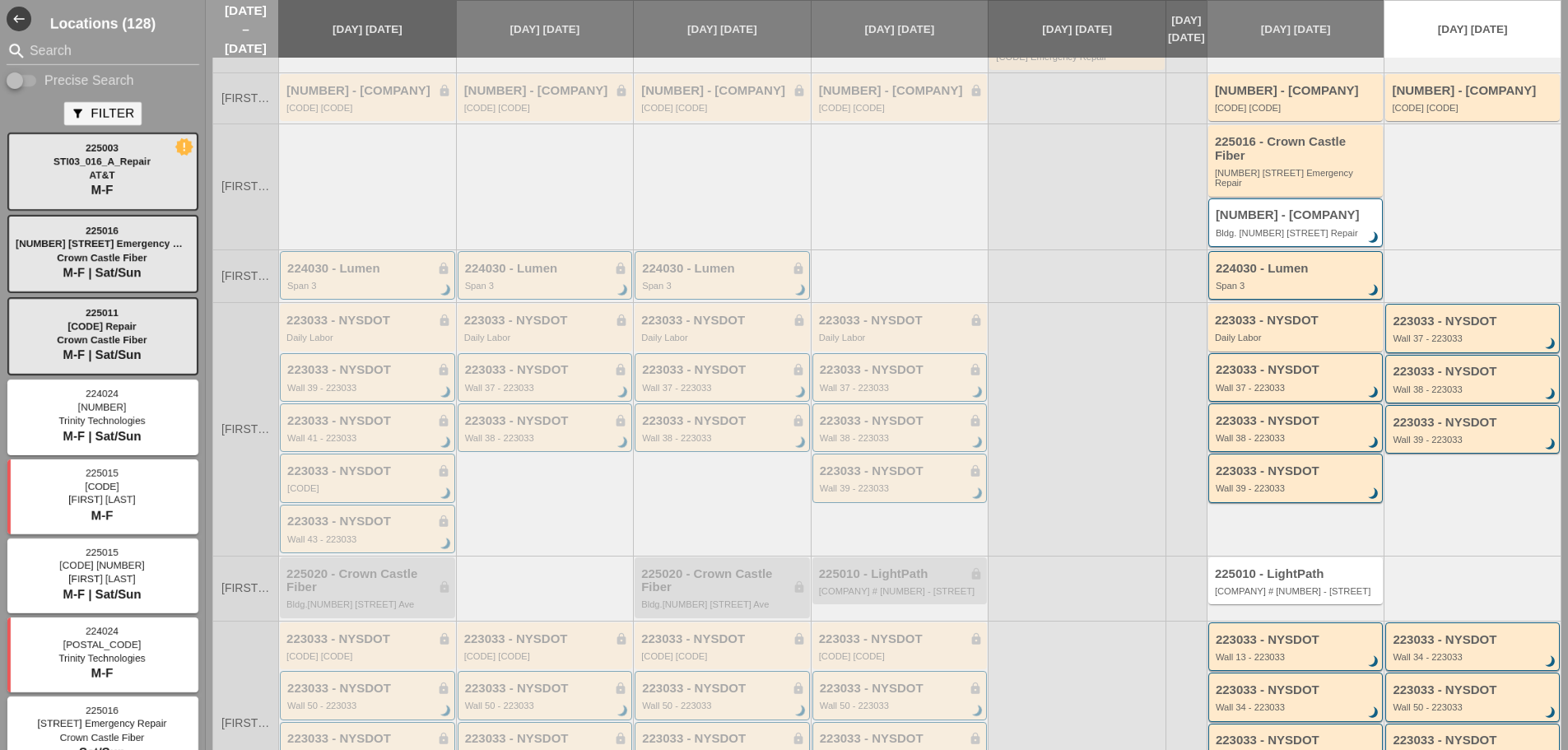 scroll, scrollTop: 0, scrollLeft: 0, axis: both 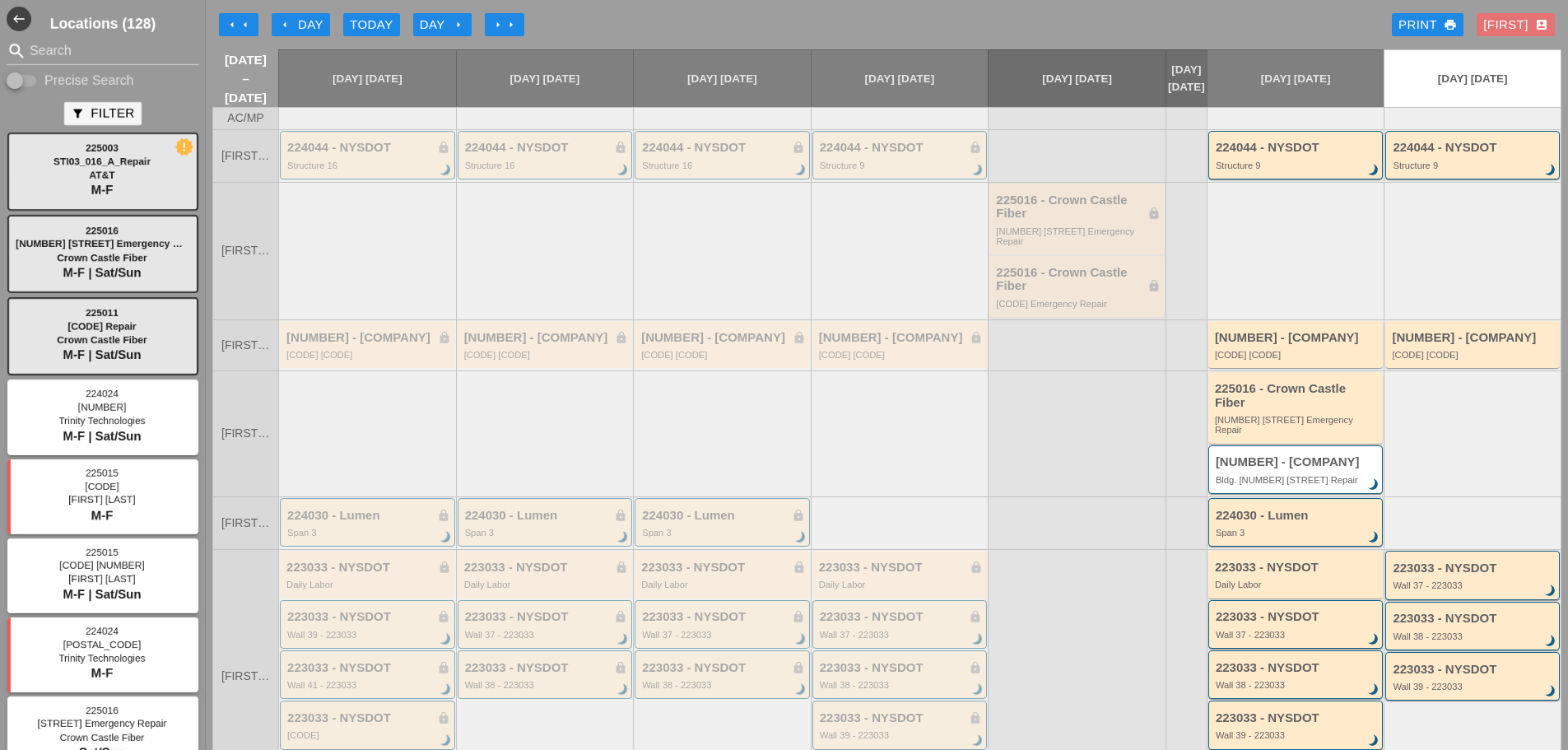 click on "arrow_left" at bounding box center [232, 25] 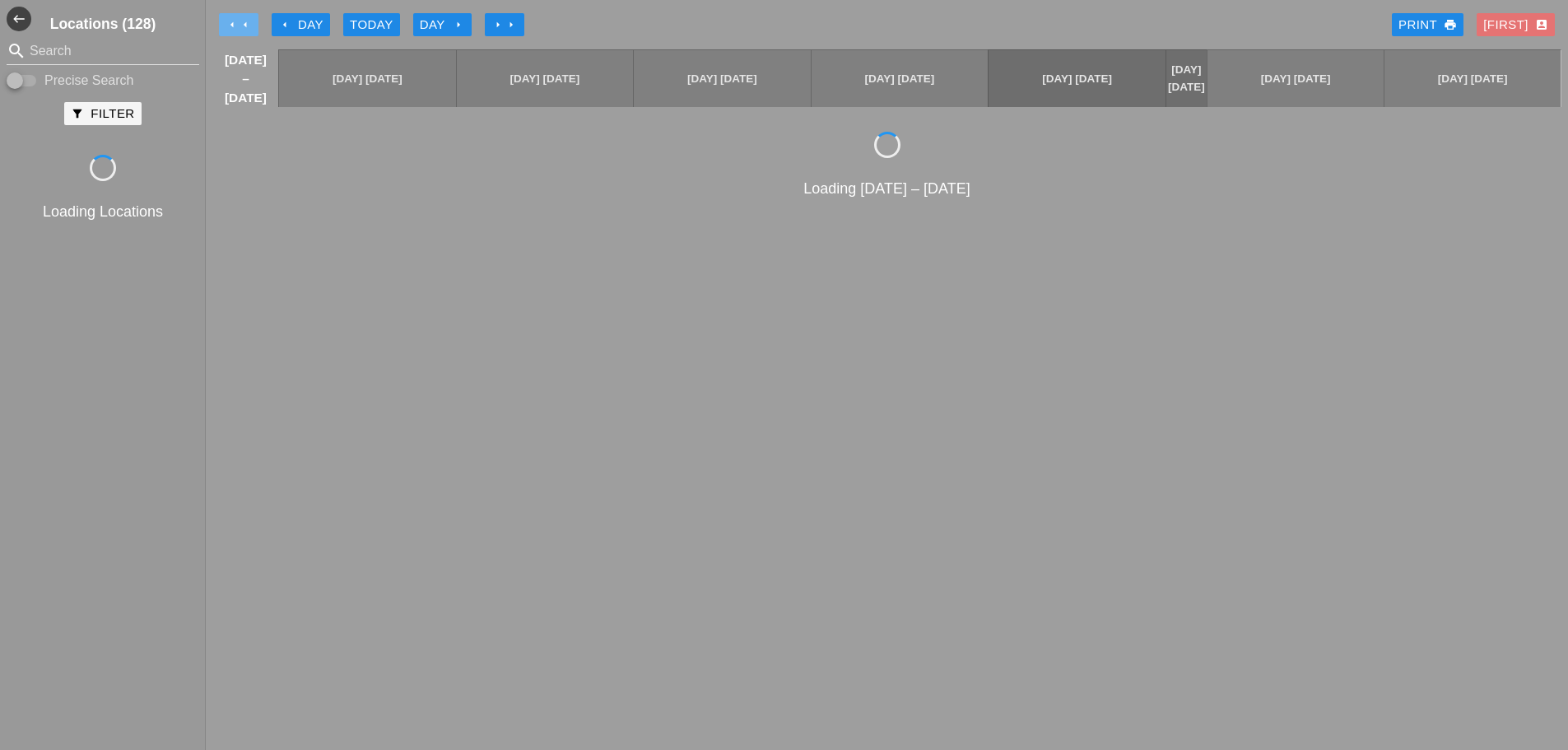 click on "arrow_left" at bounding box center [232, 25] 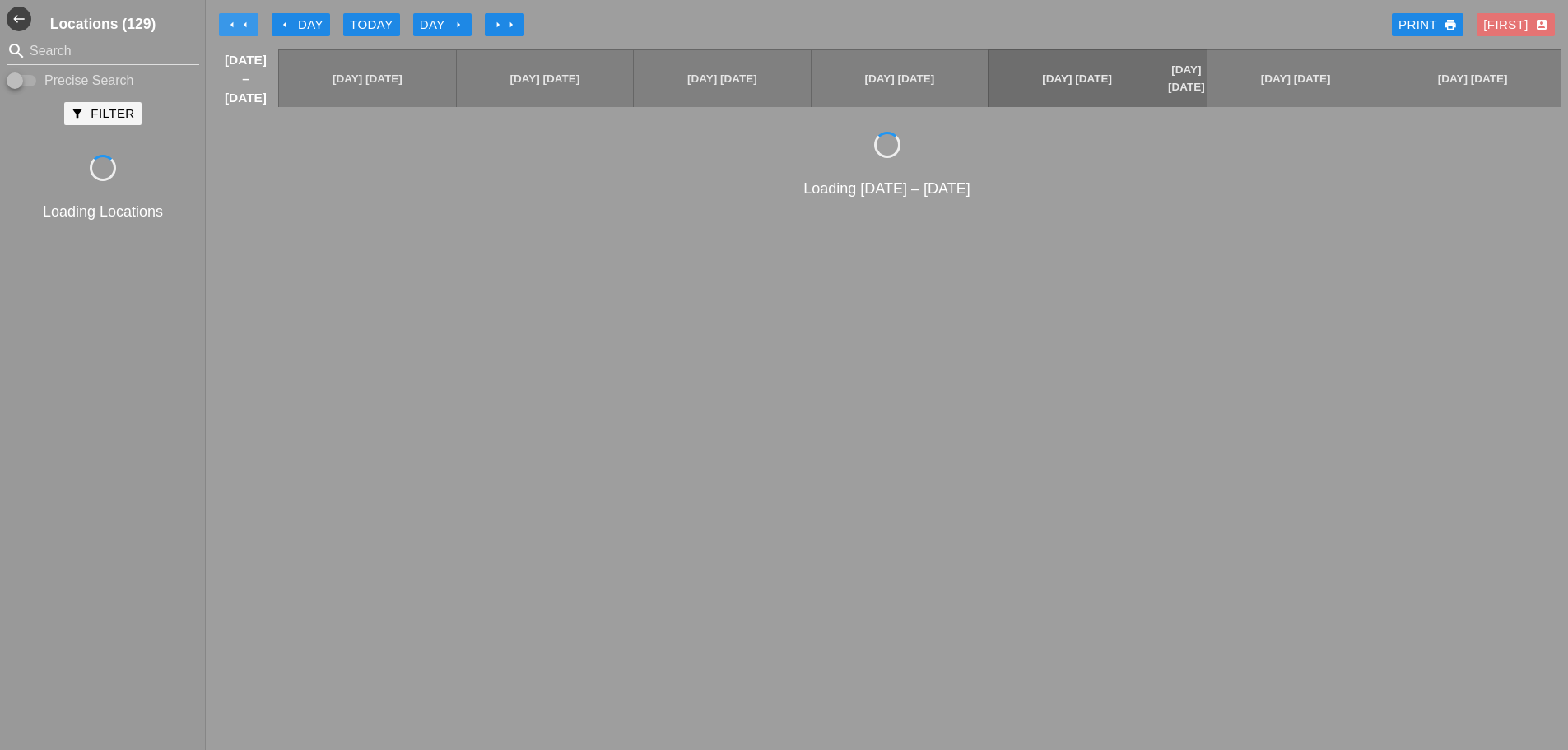 click on "arrow_left" at bounding box center [232, 25] 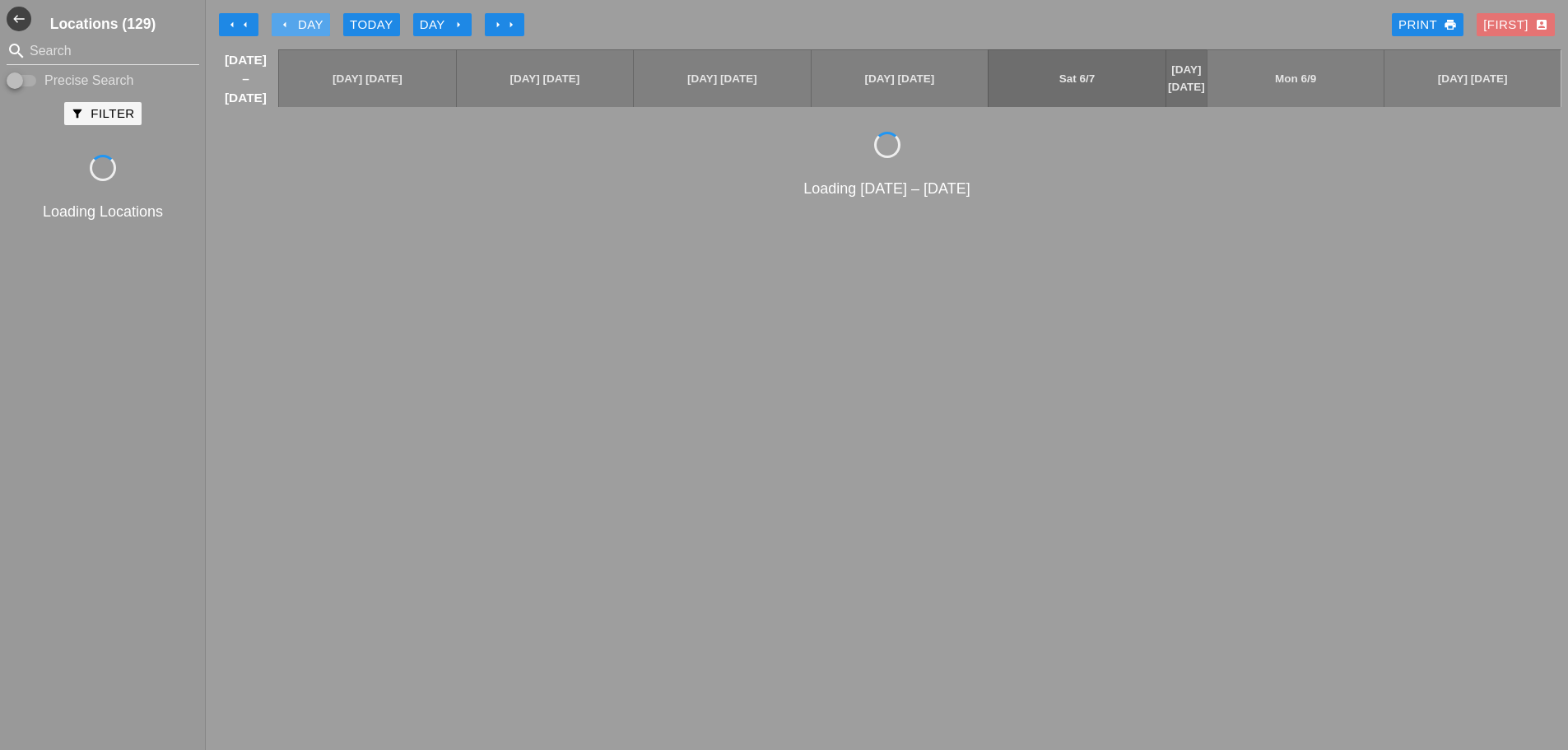 click on "arrow_left" at bounding box center (285, 25) 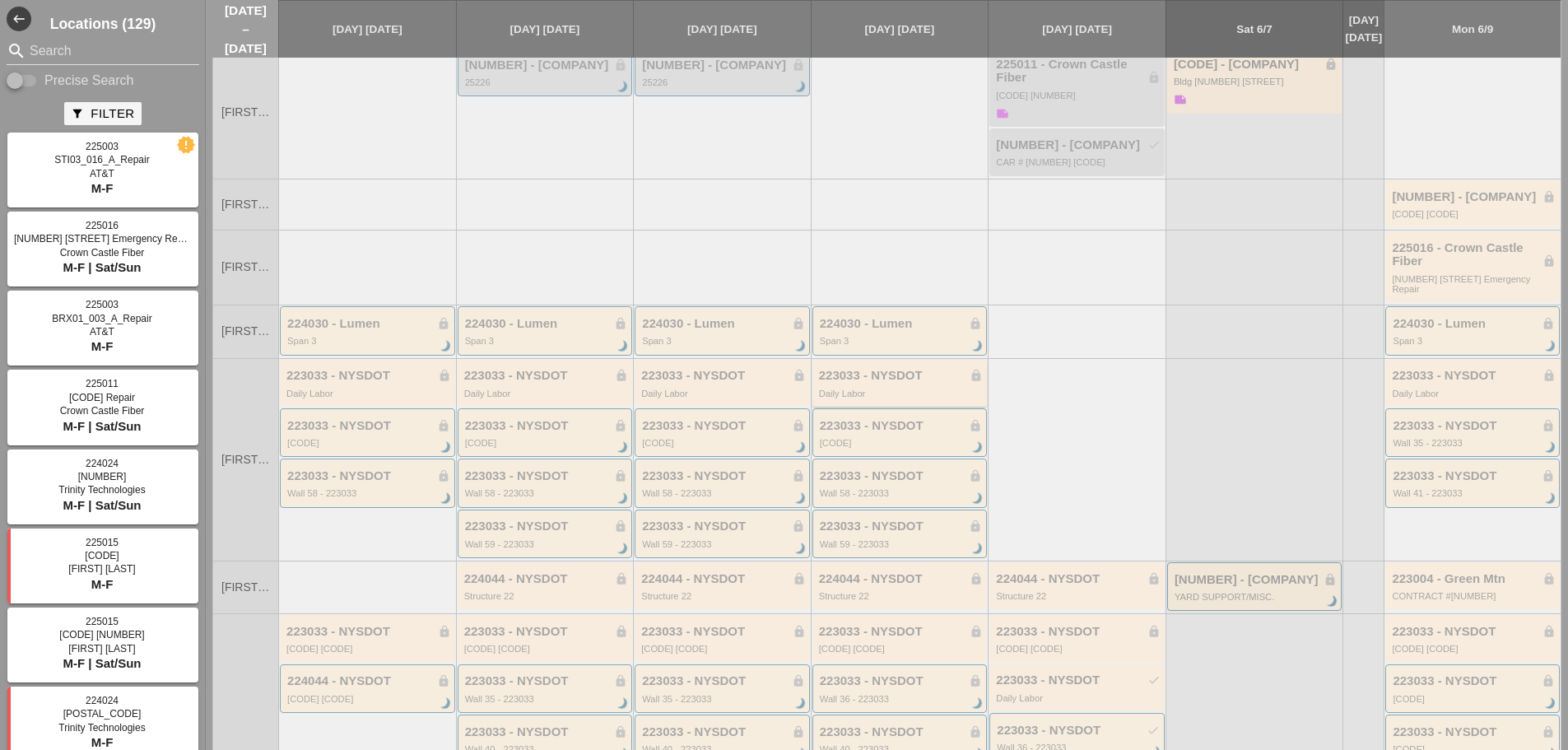 scroll, scrollTop: 0, scrollLeft: 0, axis: both 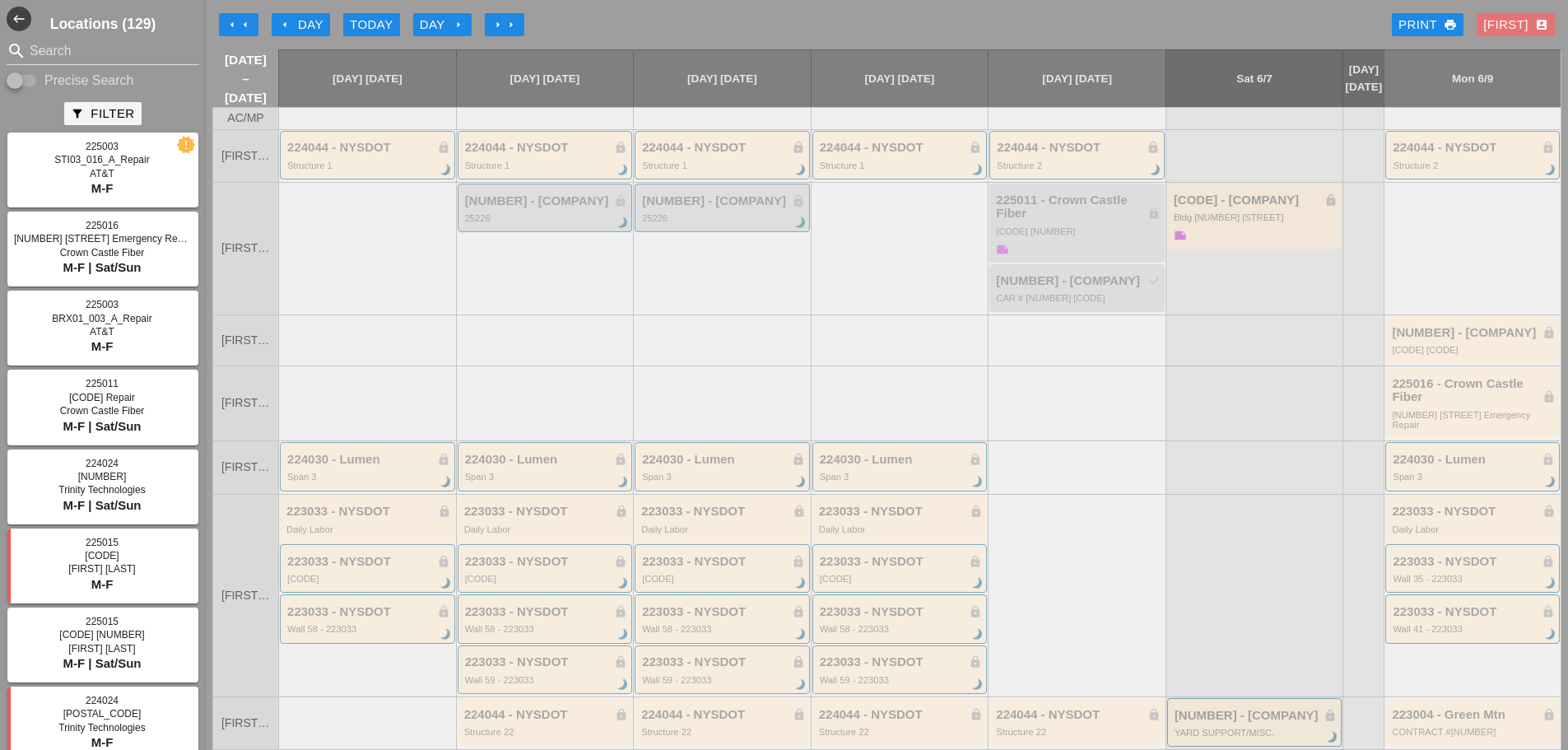click on "arrow_right" at bounding box center (232, 25) 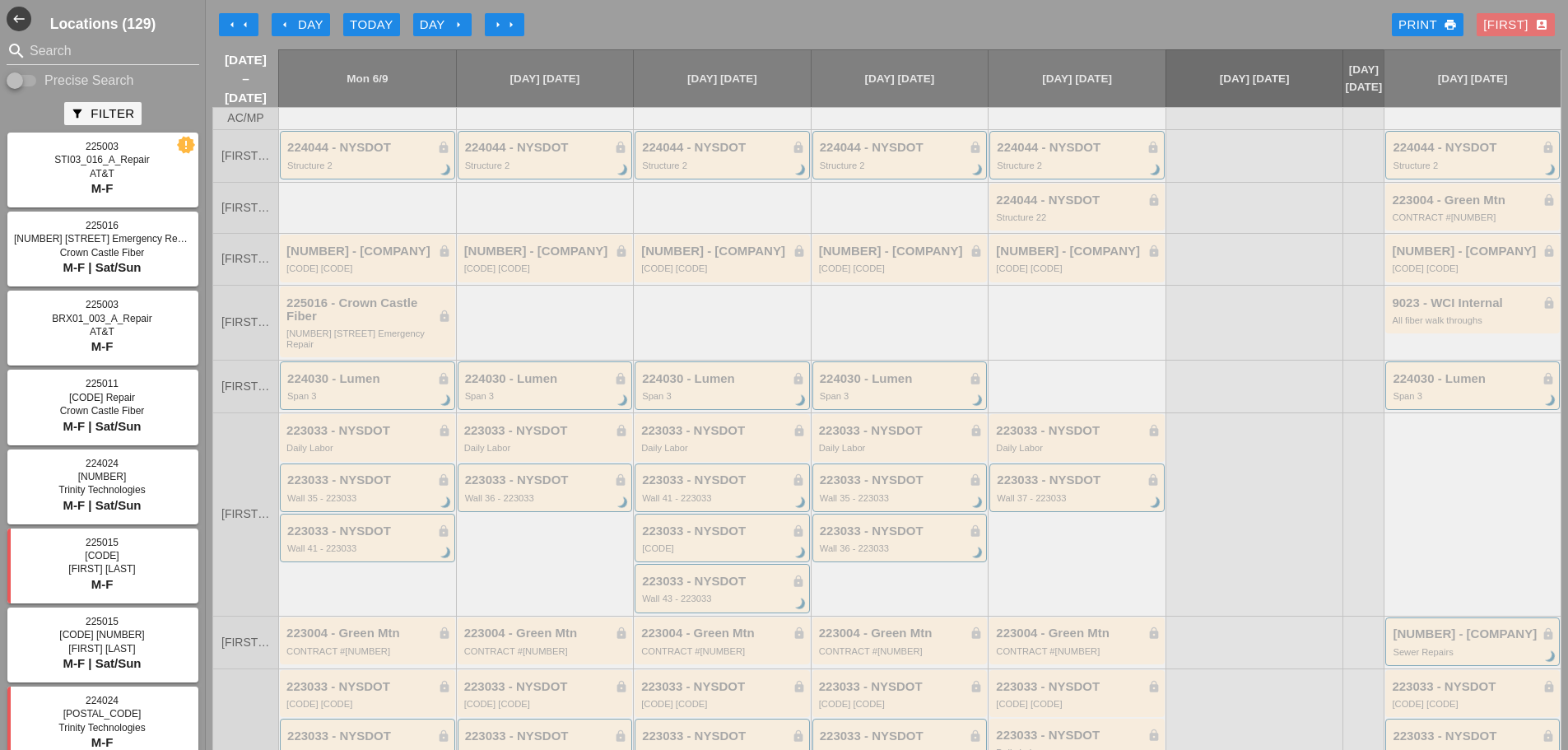 click on "arrow_right" at bounding box center (245, 25) 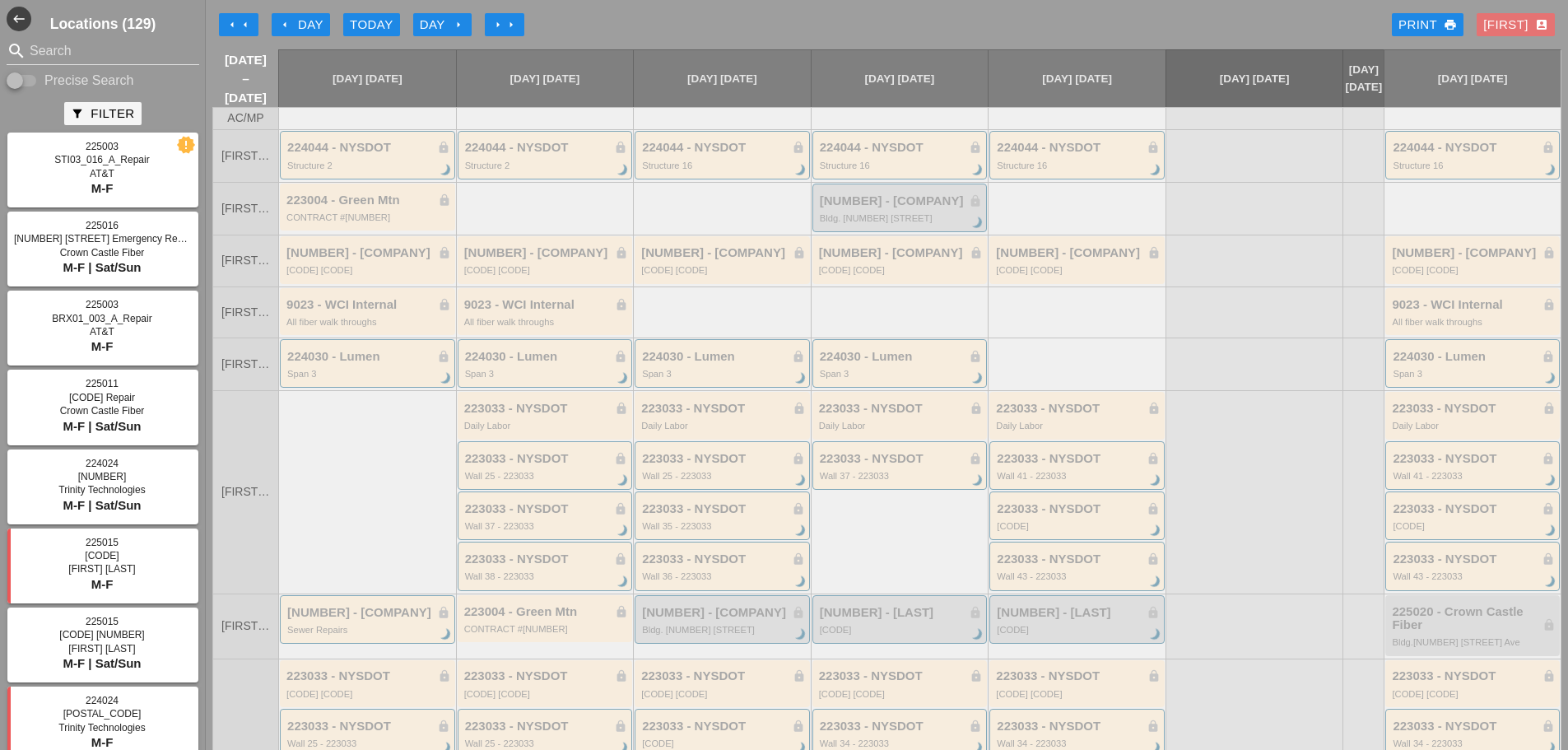 click on "arrow_right arrow_right" at bounding box center [505, 25] 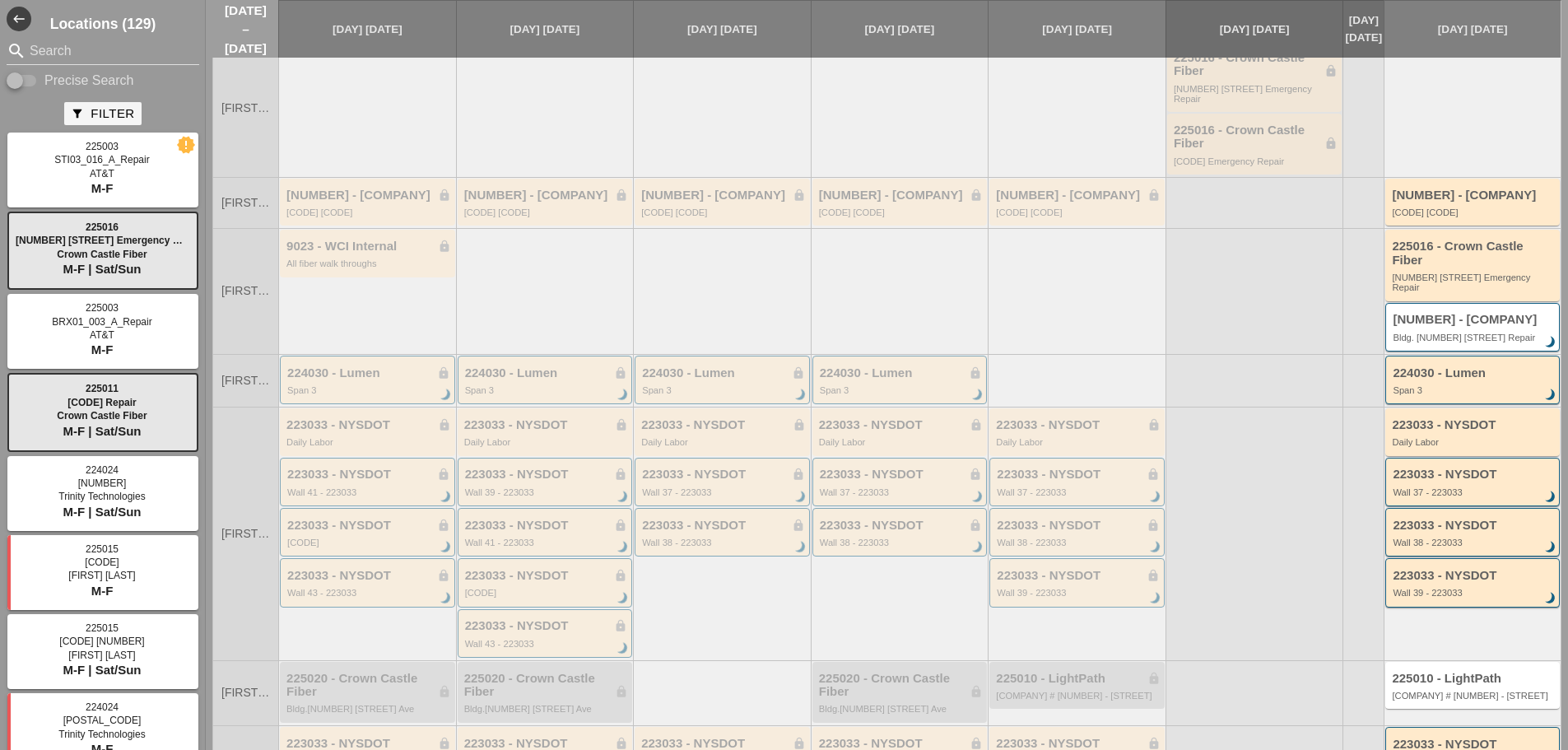 scroll, scrollTop: 165, scrollLeft: 0, axis: vertical 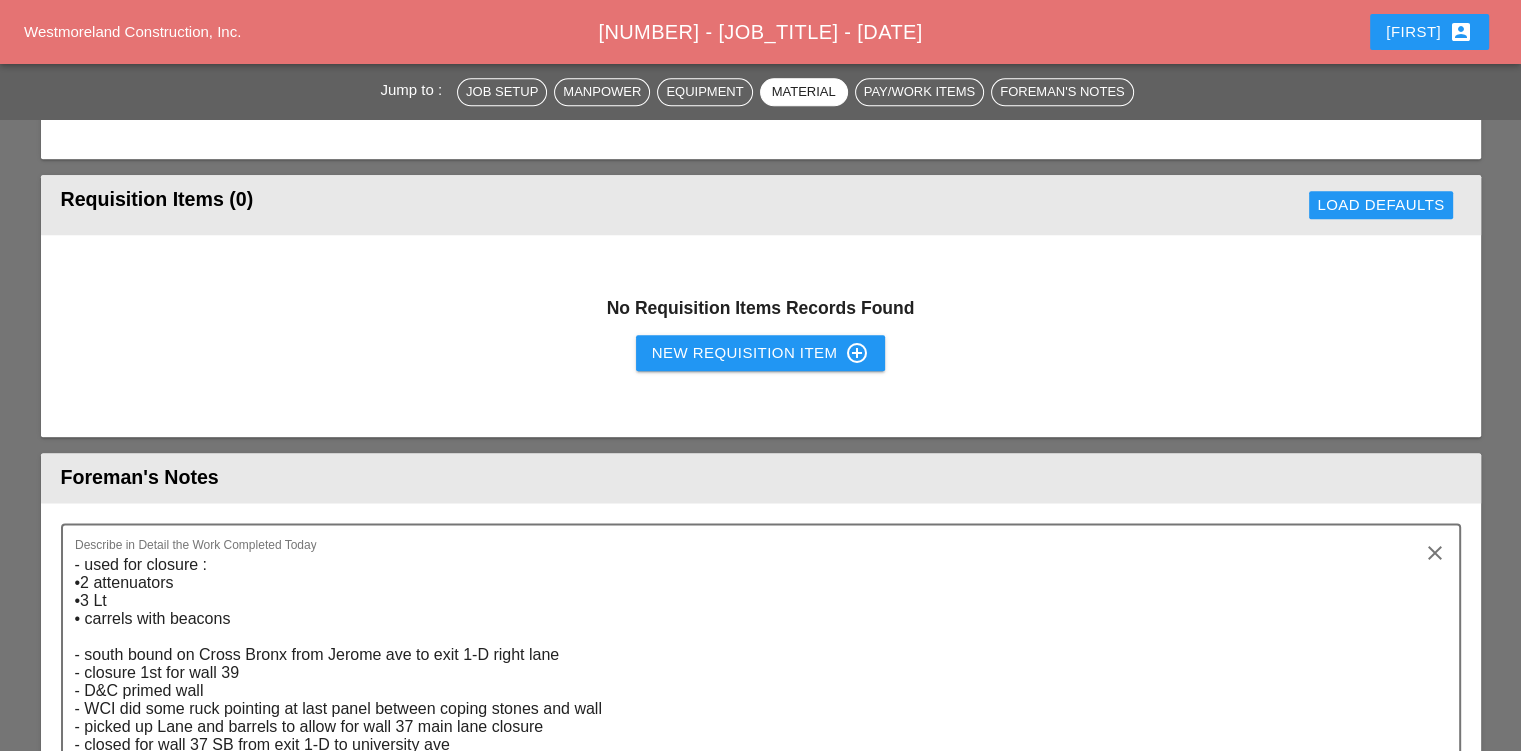 click on "New Requisition Item control_point" at bounding box center (761, 353) 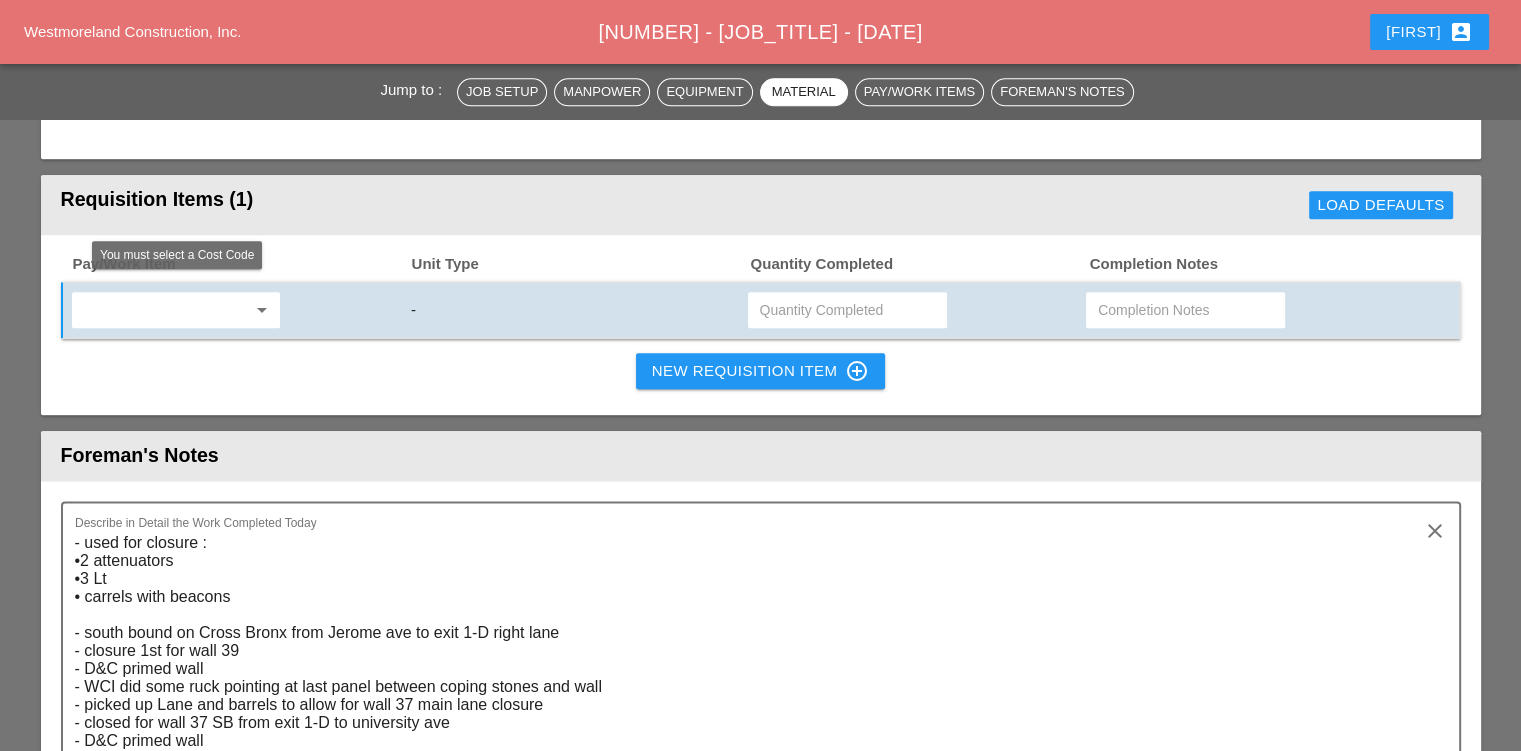 click at bounding box center [162, 310] 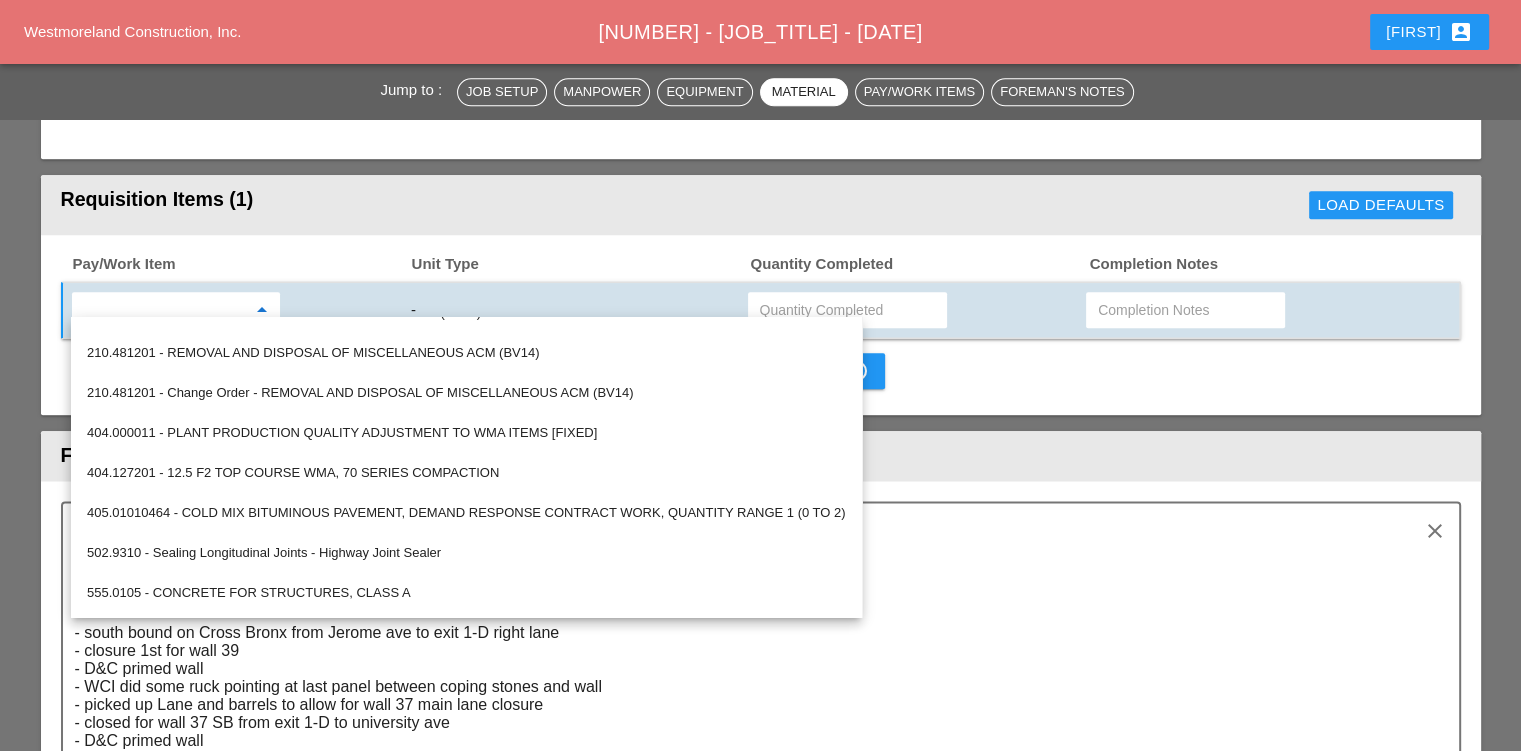 scroll, scrollTop: 300, scrollLeft: 0, axis: vertical 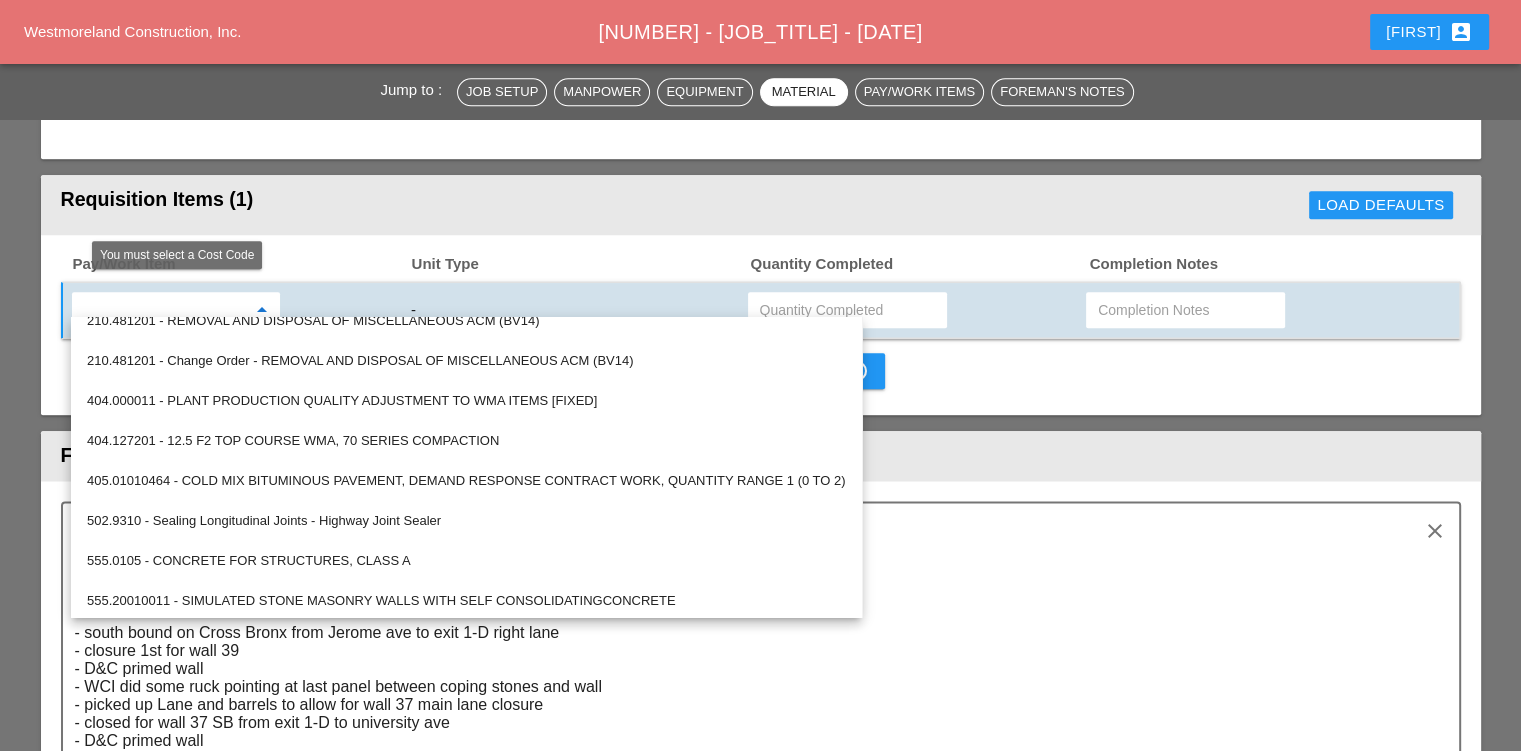 click at bounding box center (162, 310) 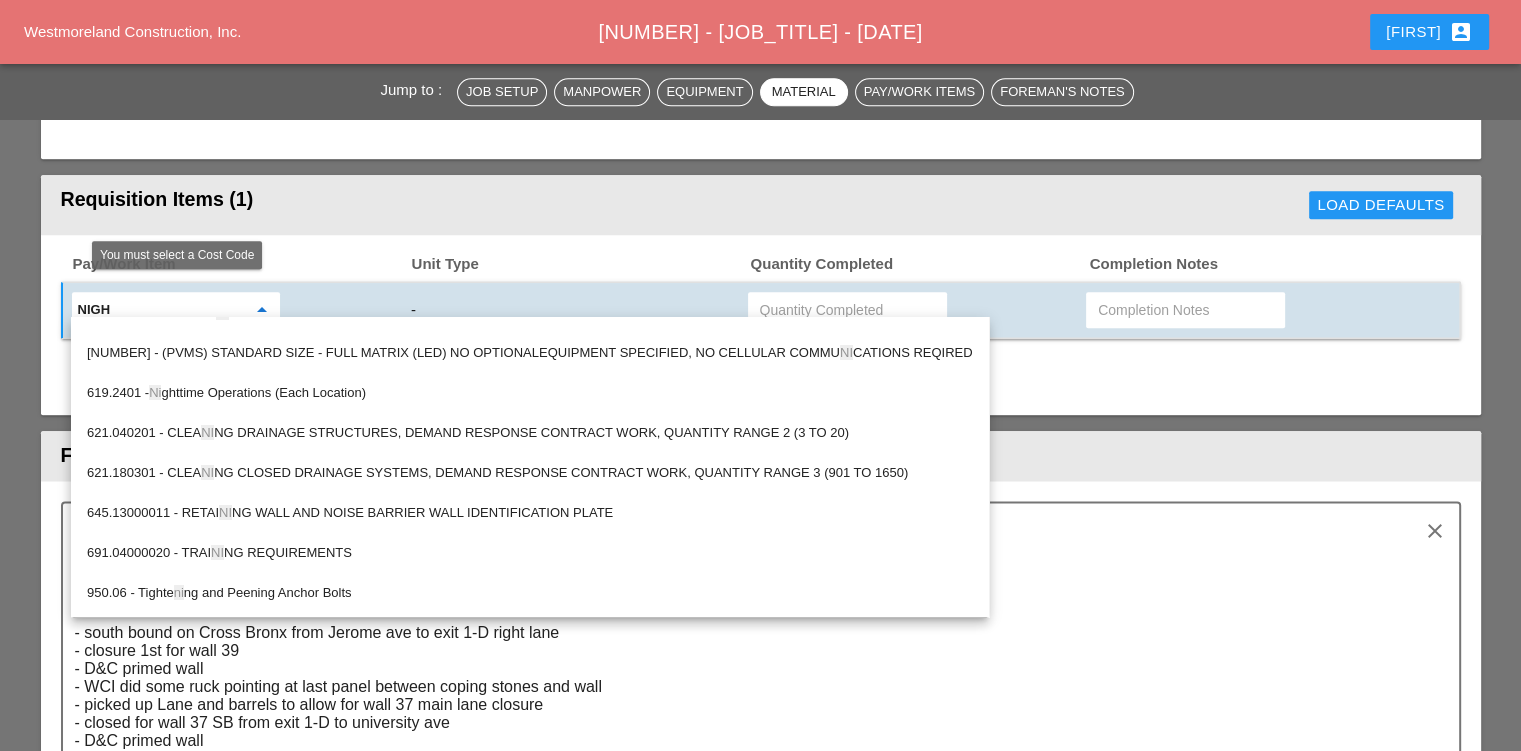scroll, scrollTop: 0, scrollLeft: 0, axis: both 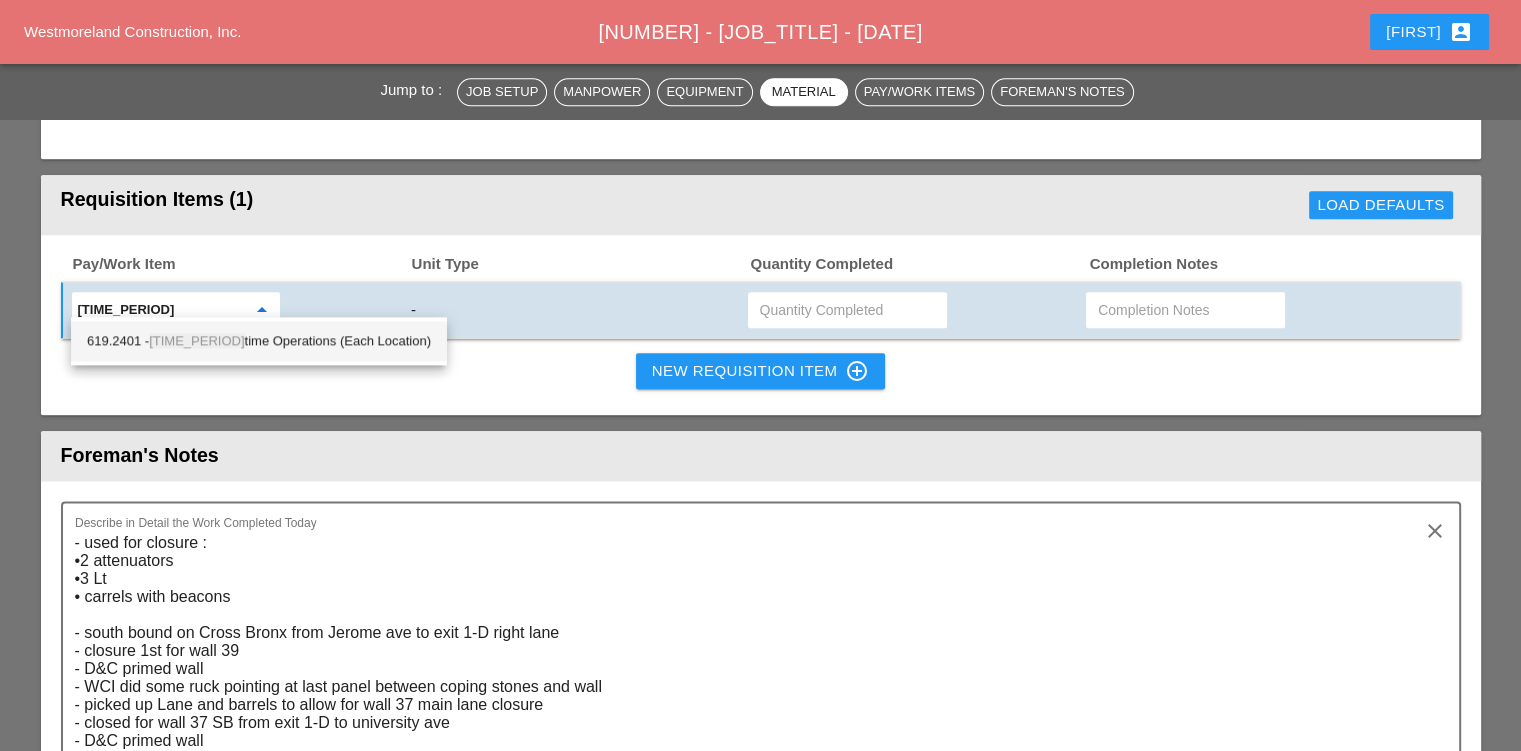click on "619.2401 -  Night time Operations (Each Location)" at bounding box center [259, 341] 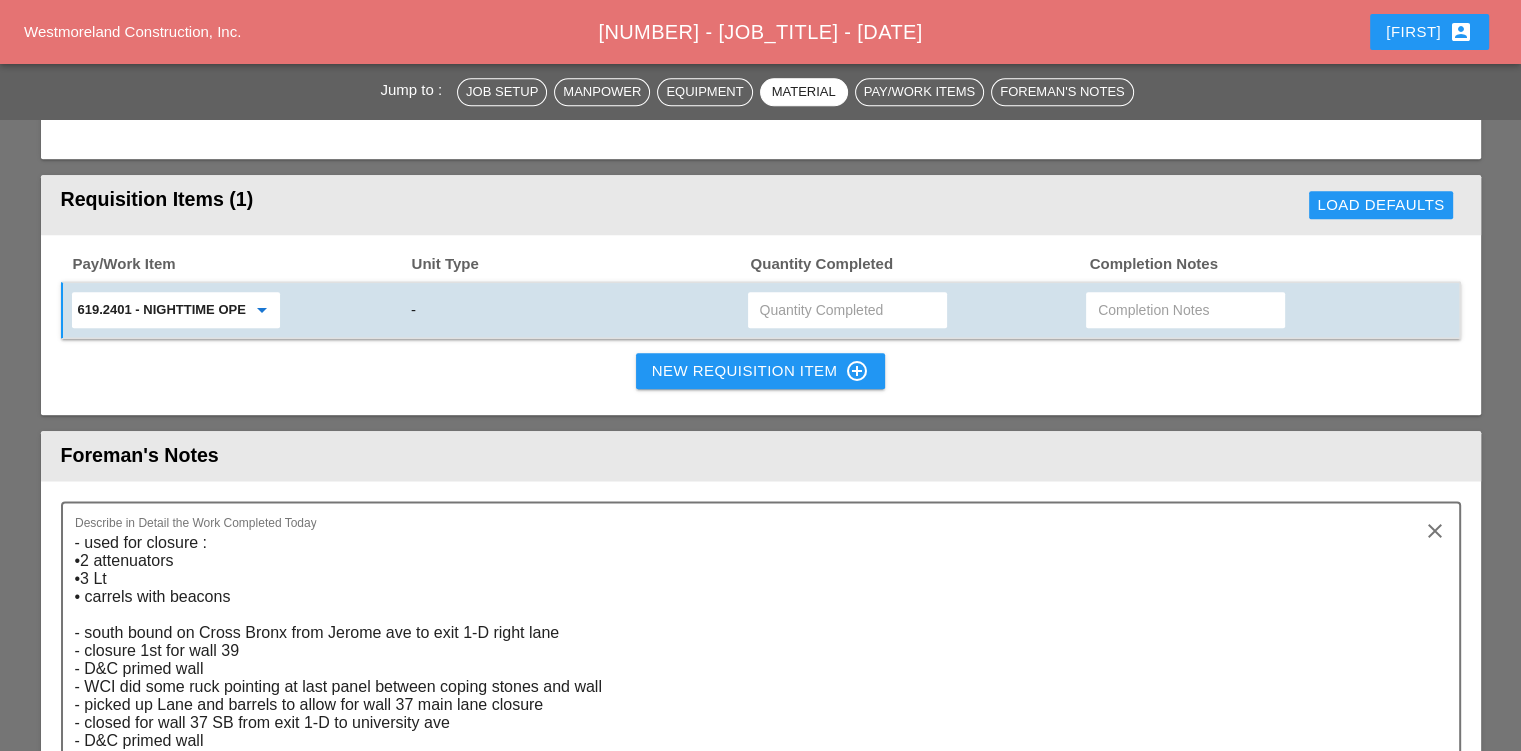 type on "619.2401 - Nighttime Operations (Each Location)" 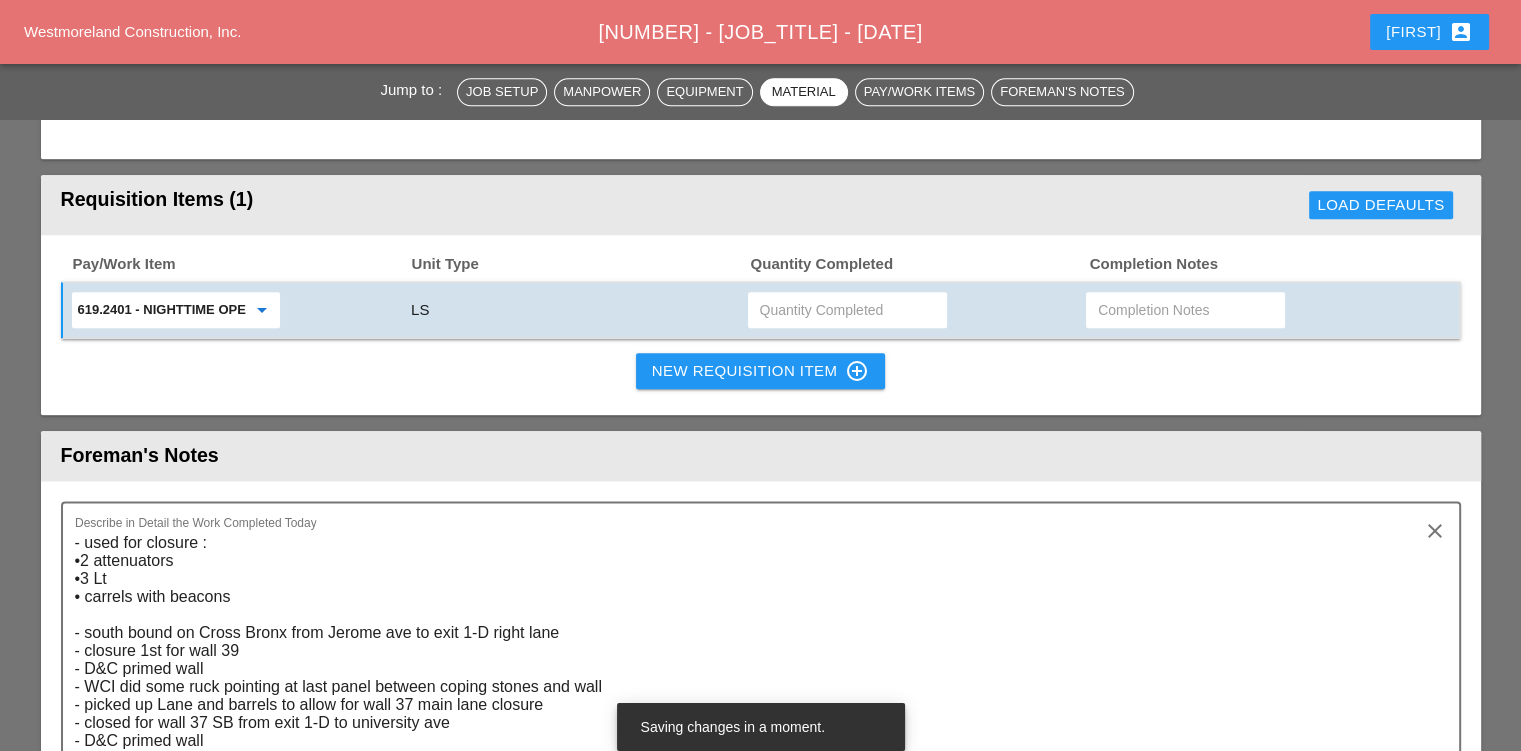 click at bounding box center (847, 310) 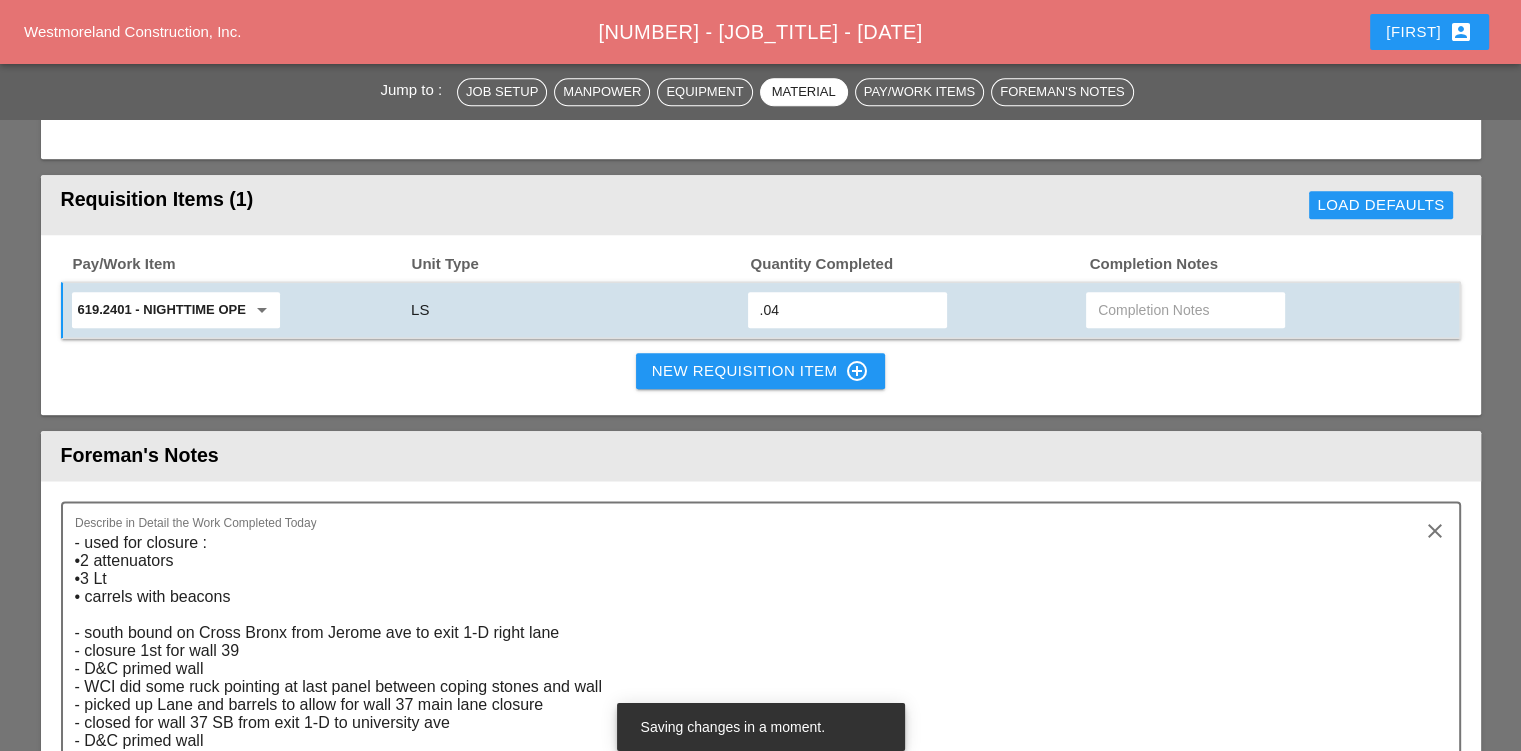 type on ".04" 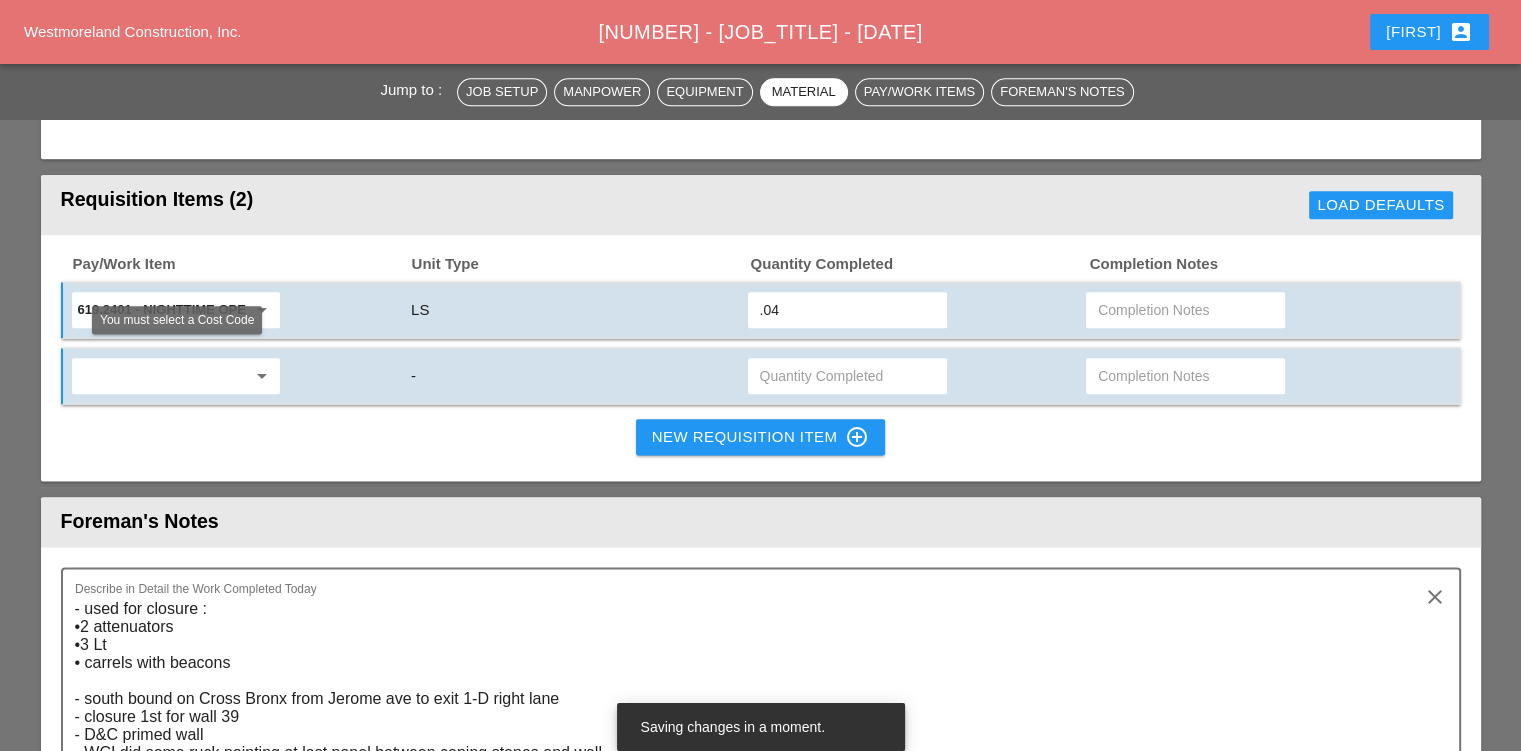 click on "arrow_drop_down" at bounding box center (176, 310) 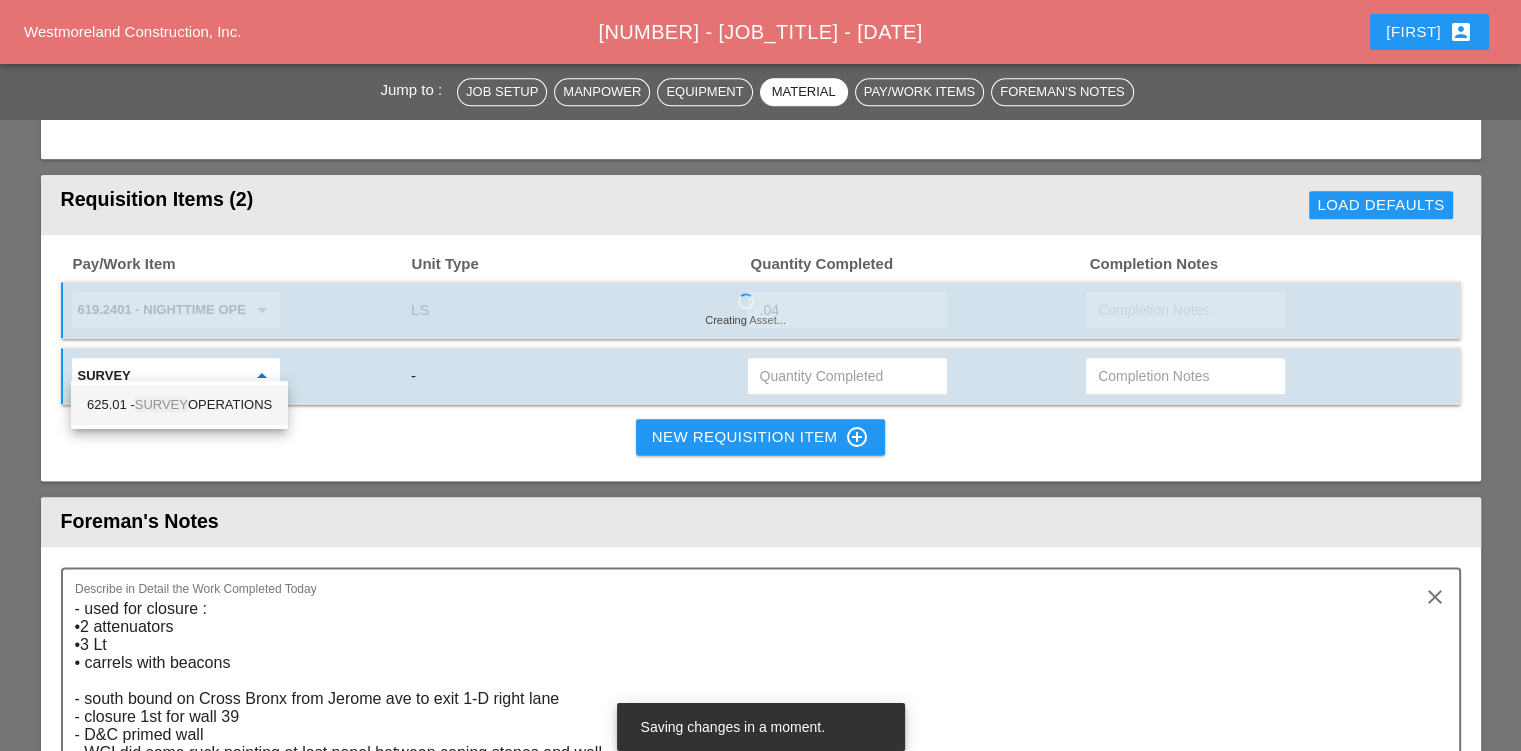 click on "625.01 -  SURVEY  OPERATIONS" at bounding box center [179, 405] 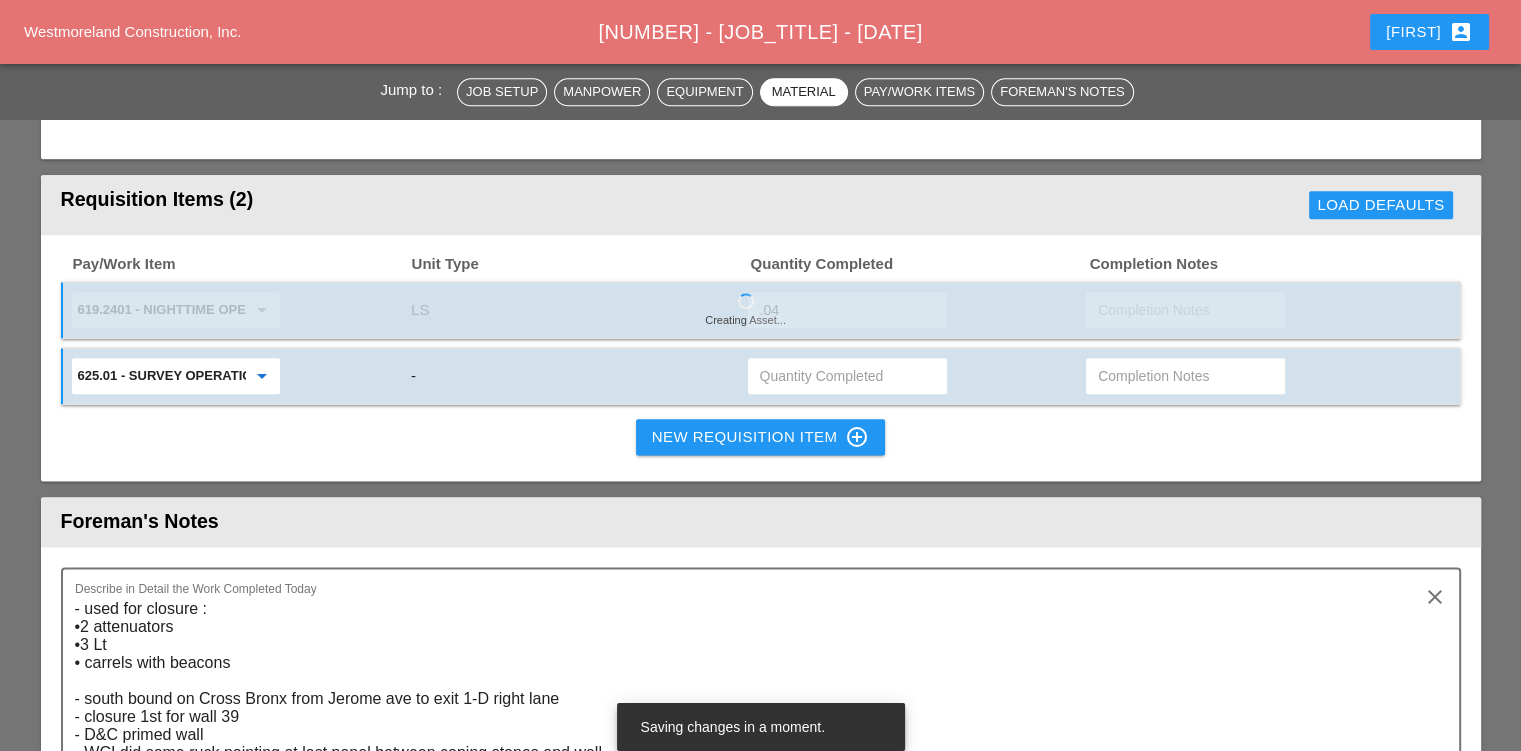 type on "625.01 - SURVEY OPERATIONS" 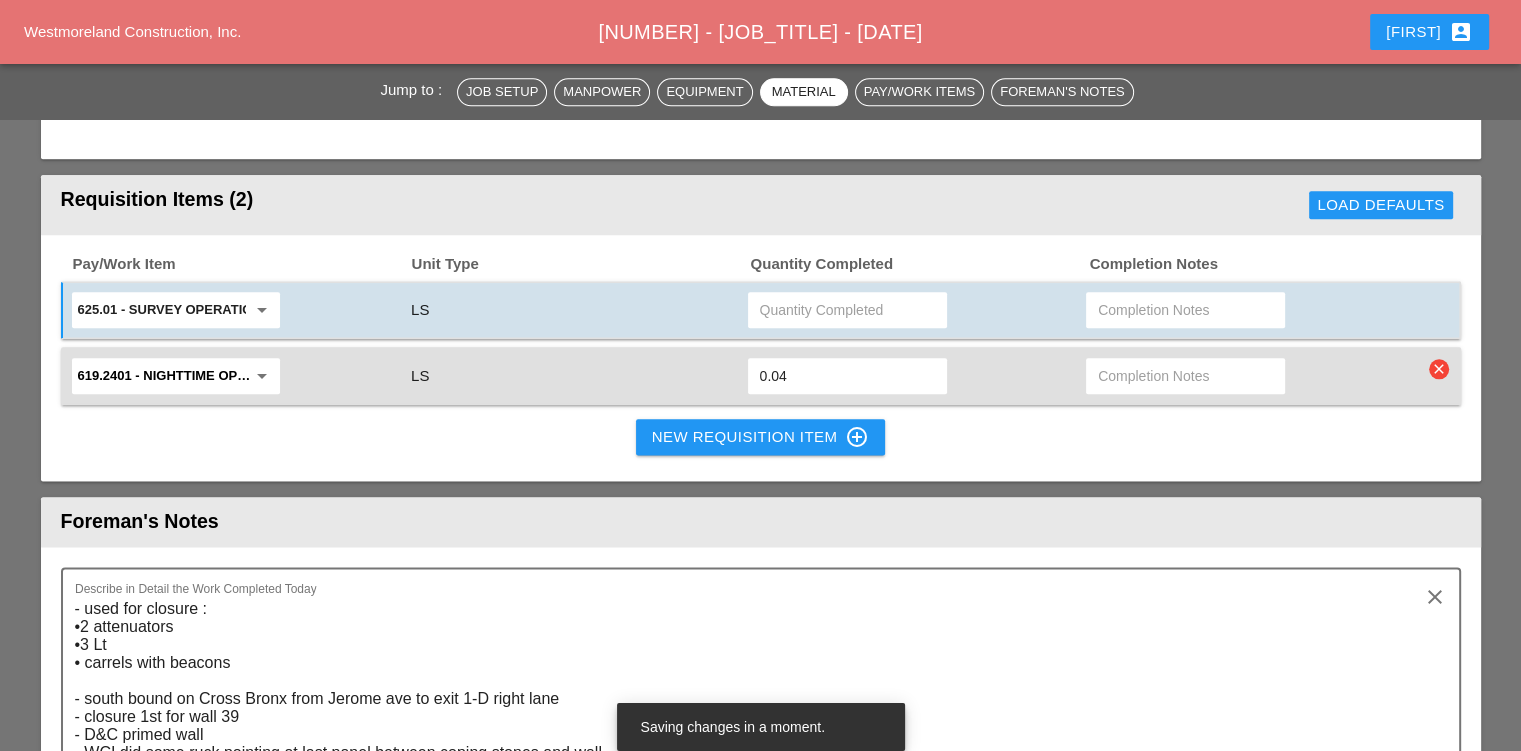 click at bounding box center [847, 310] 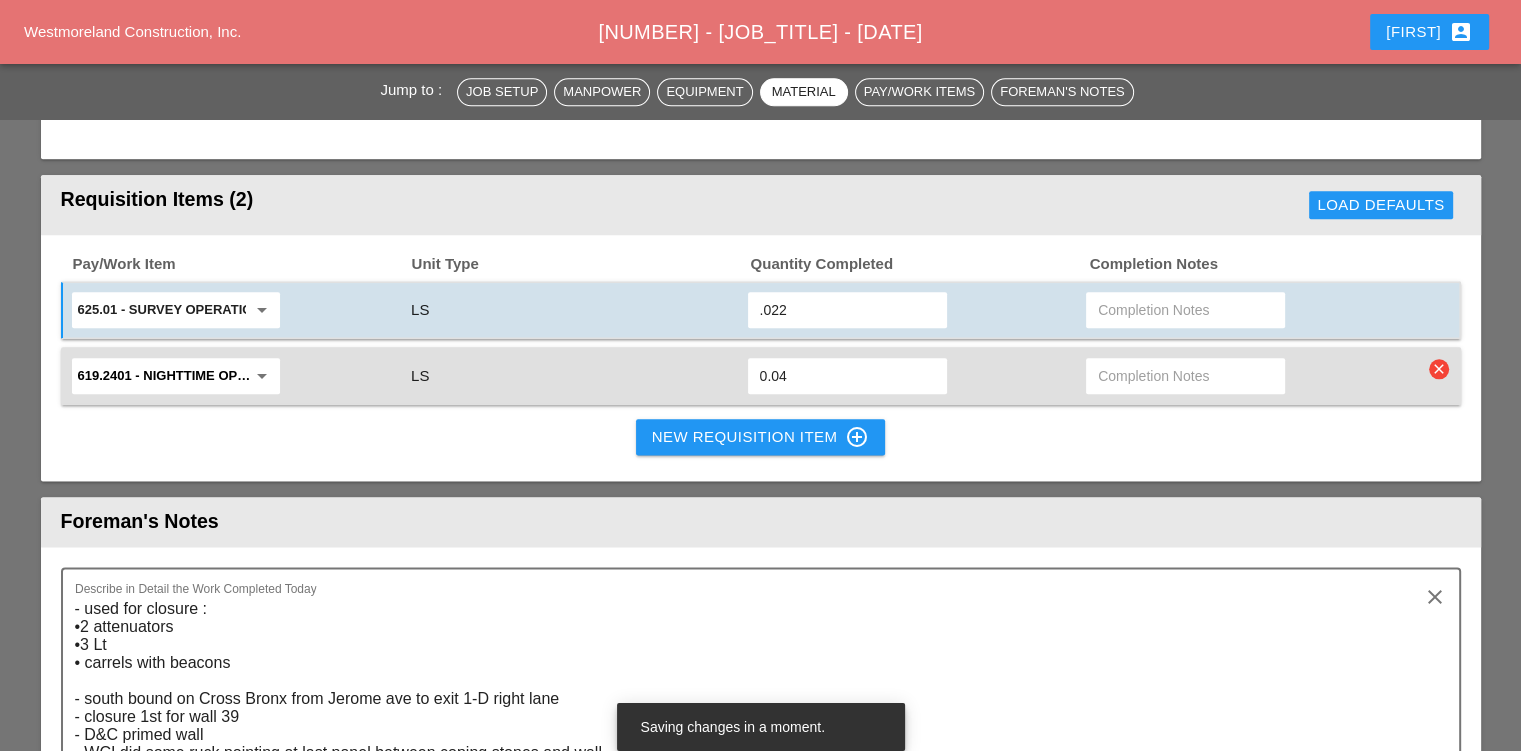 type on ".022" 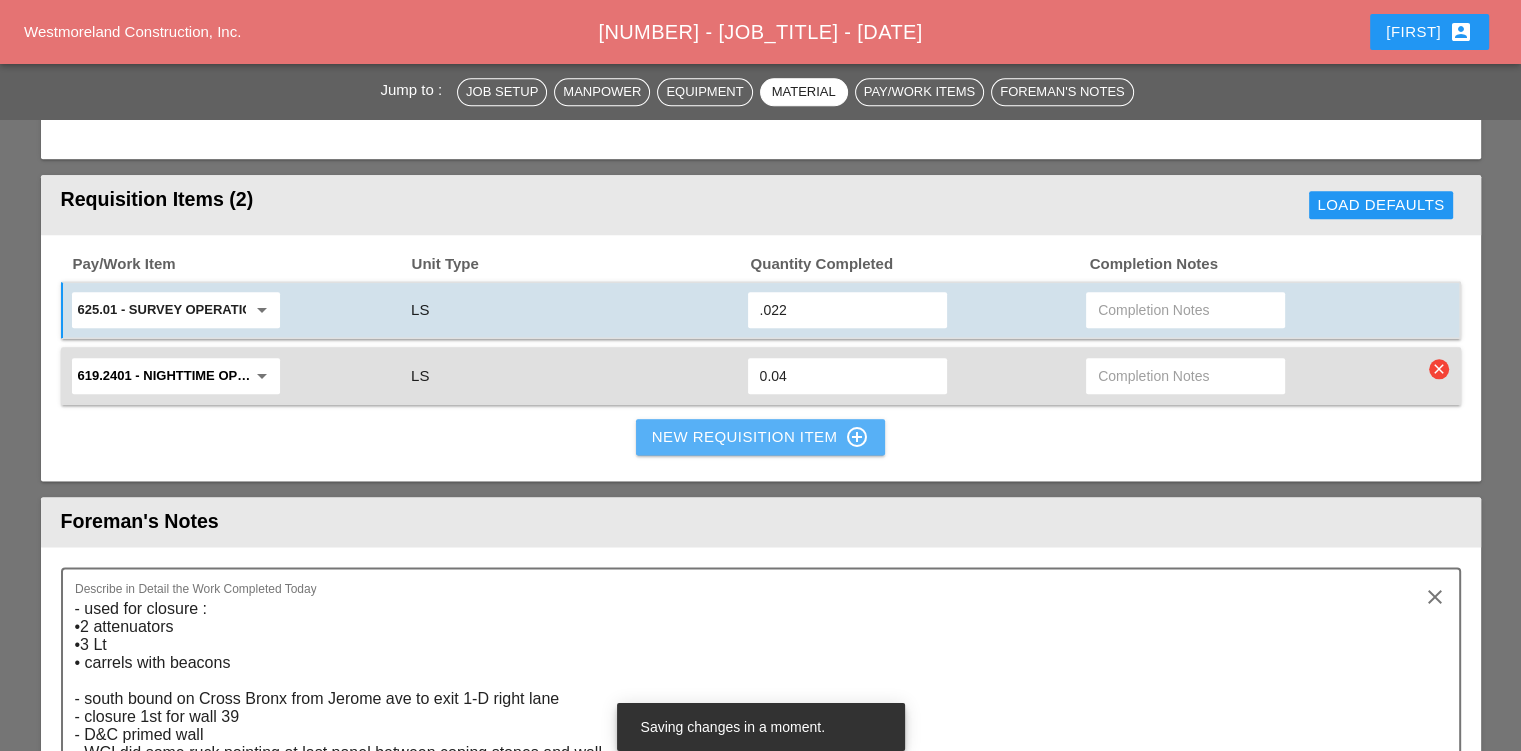 click on "New Requisition Item control_point" at bounding box center [761, 437] 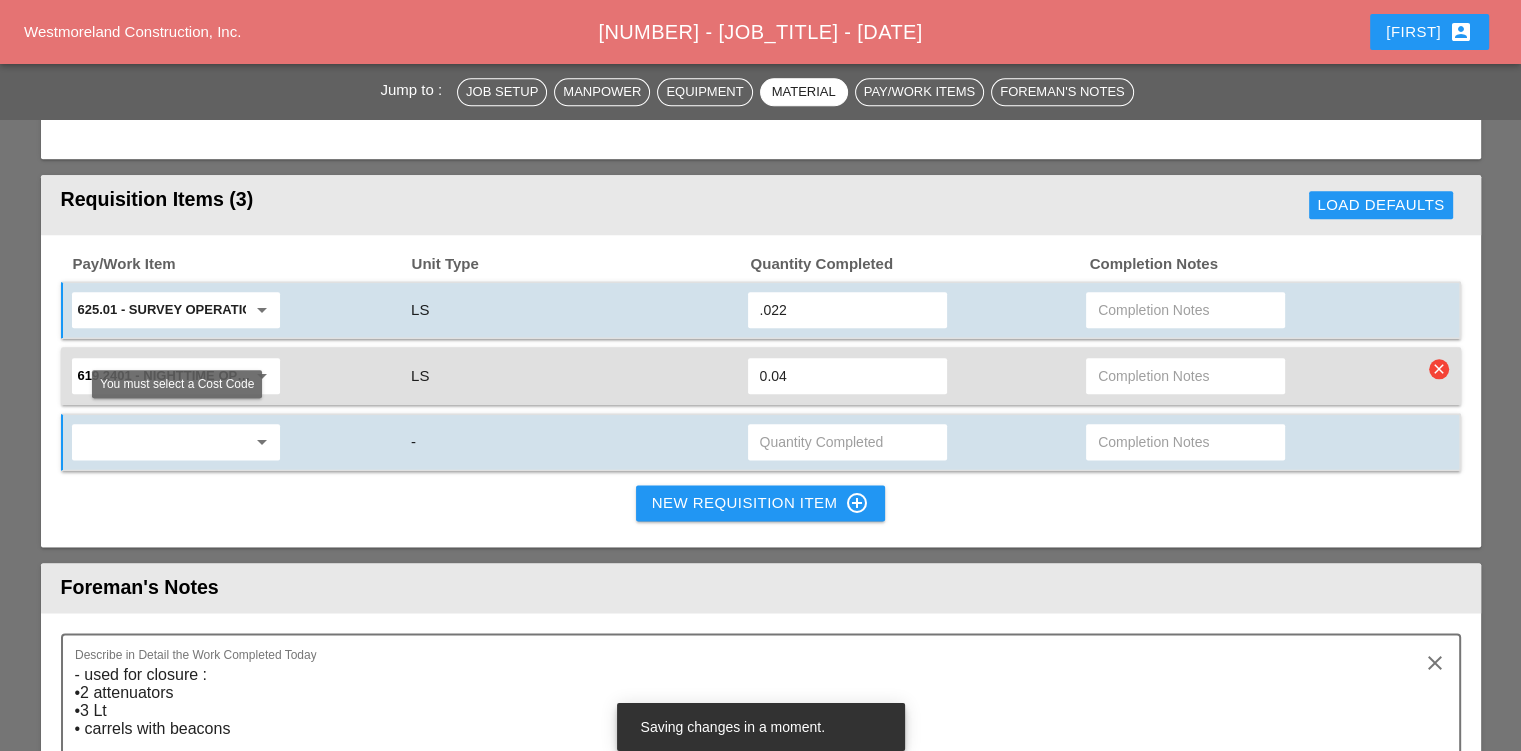 click at bounding box center [162, 310] 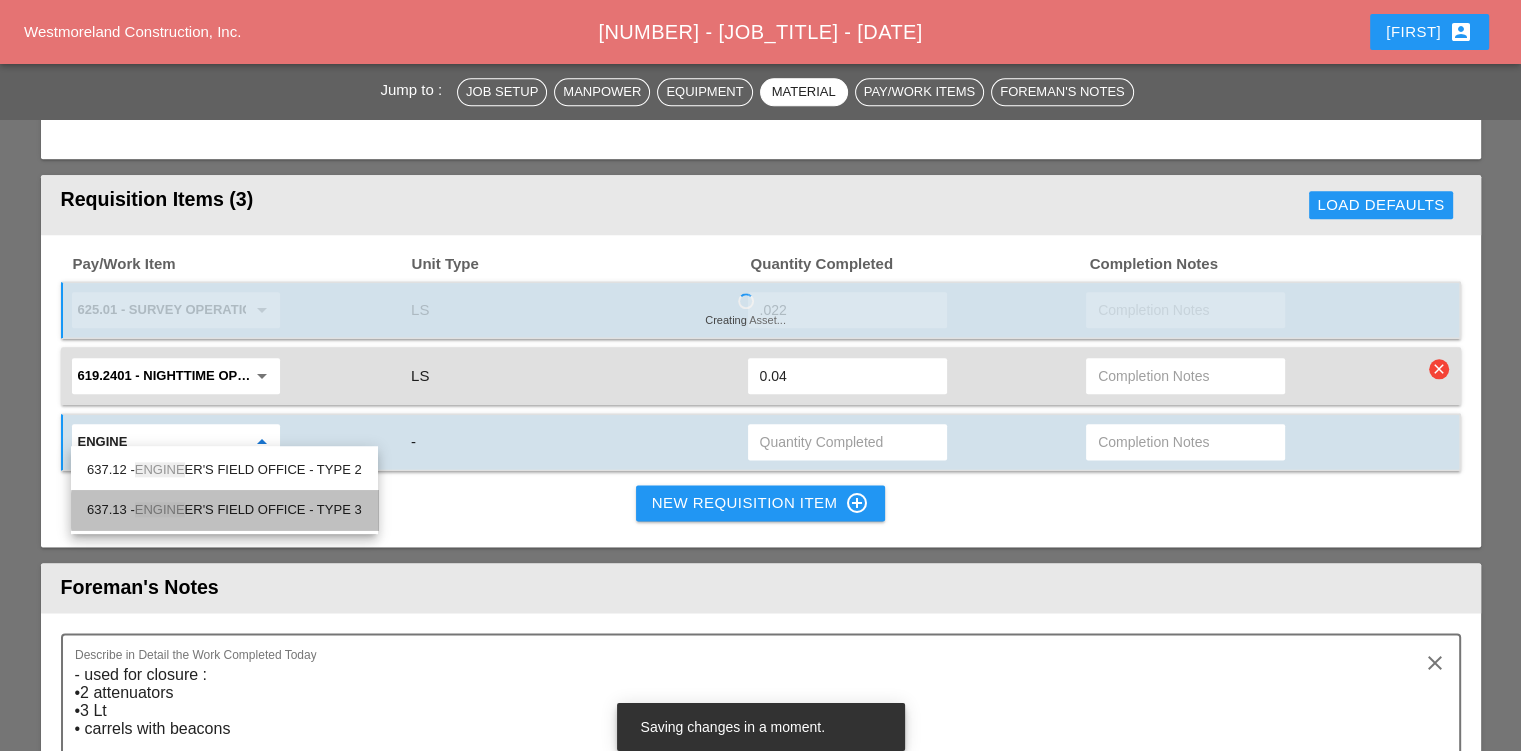 click on "637.13 -  ENGINE ER'S FIELD OFFICE - TYPE 3" at bounding box center (224, 470) 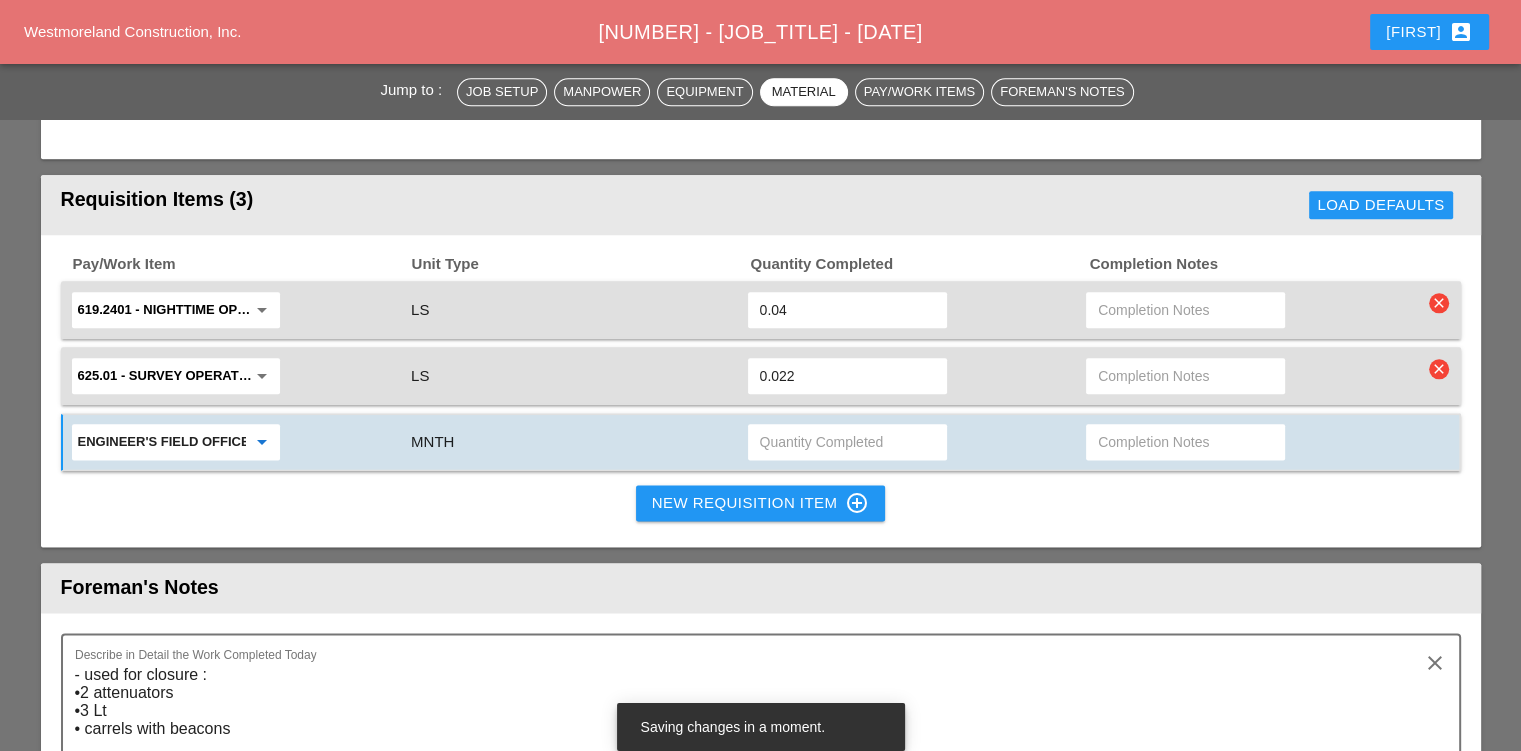 type on "637.13 - ENGINEER'S FIELD OFFICE - TYPE 3" 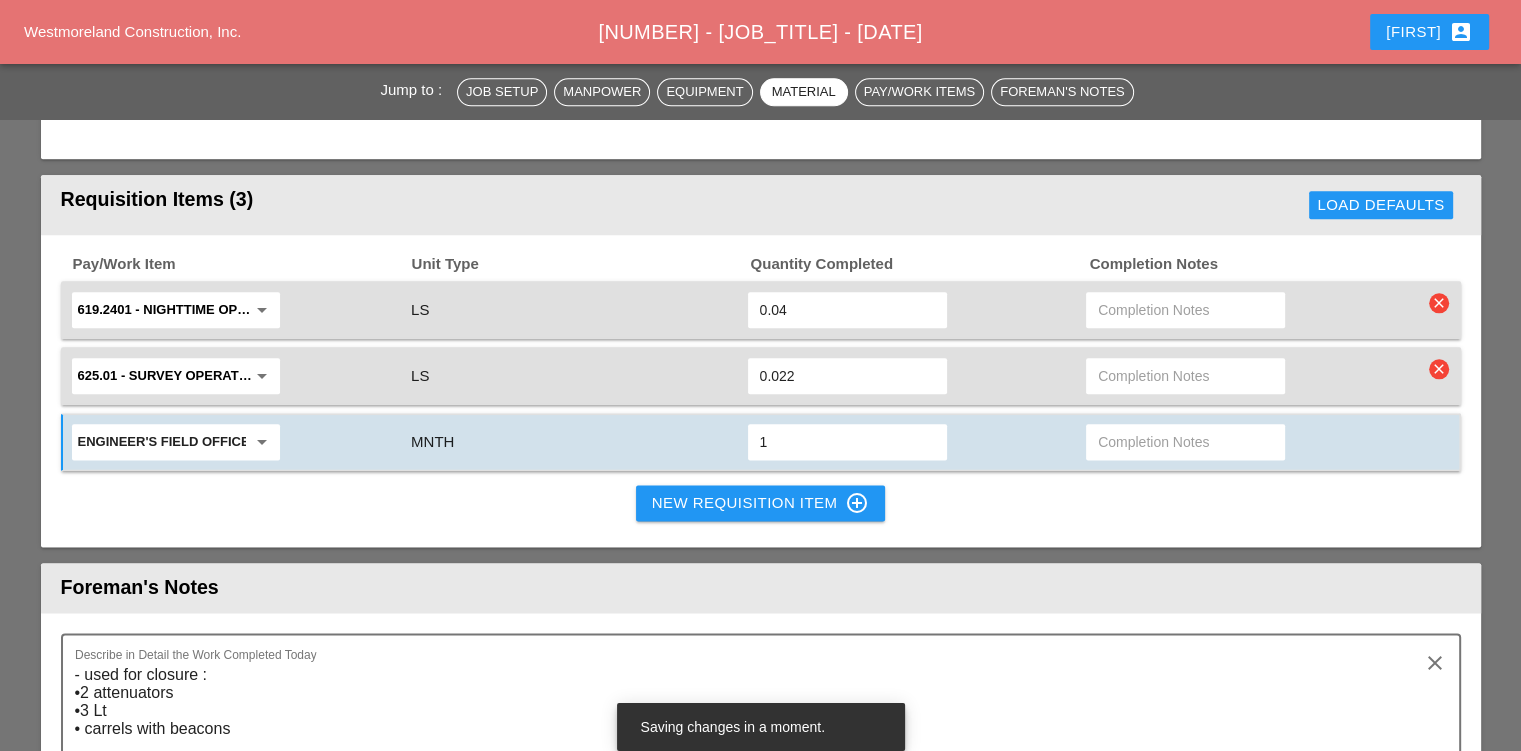type on "1" 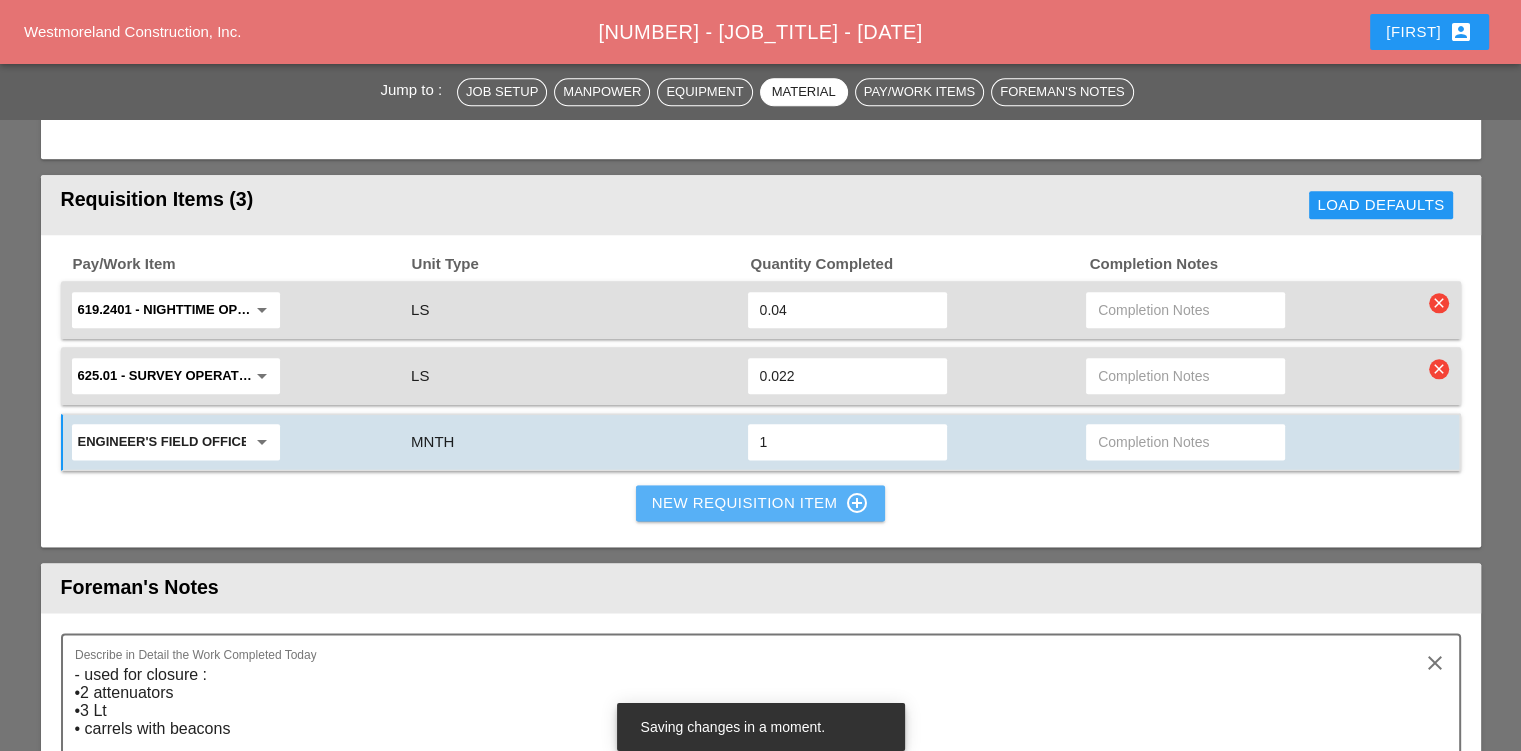 click on "New Requisition Item control_point" at bounding box center (761, 503) 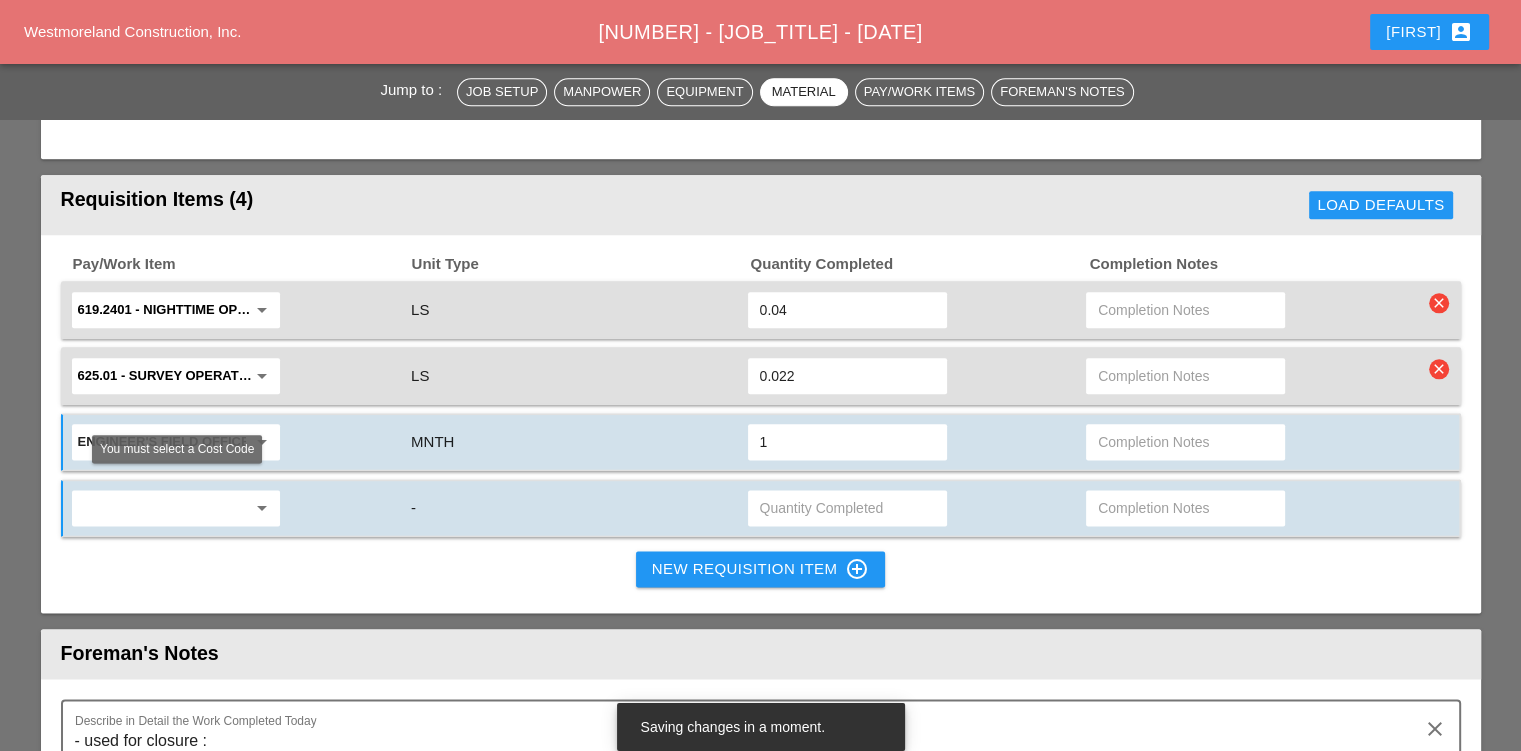 click on "arrow_drop_down" at bounding box center (176, 442) 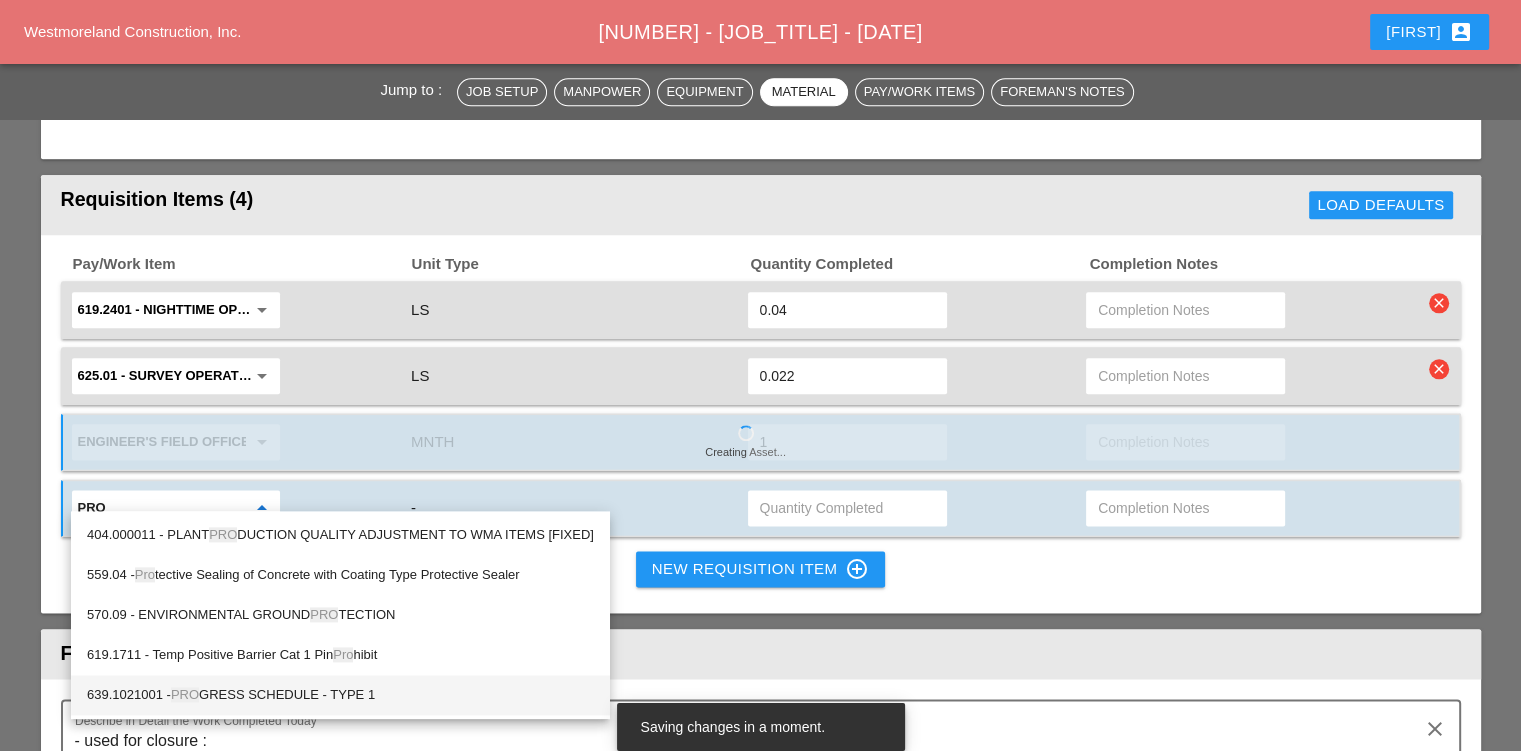 click on "639.1021001 -  PRO GRESS SCHEDULE - TYPE 1" at bounding box center [340, 535] 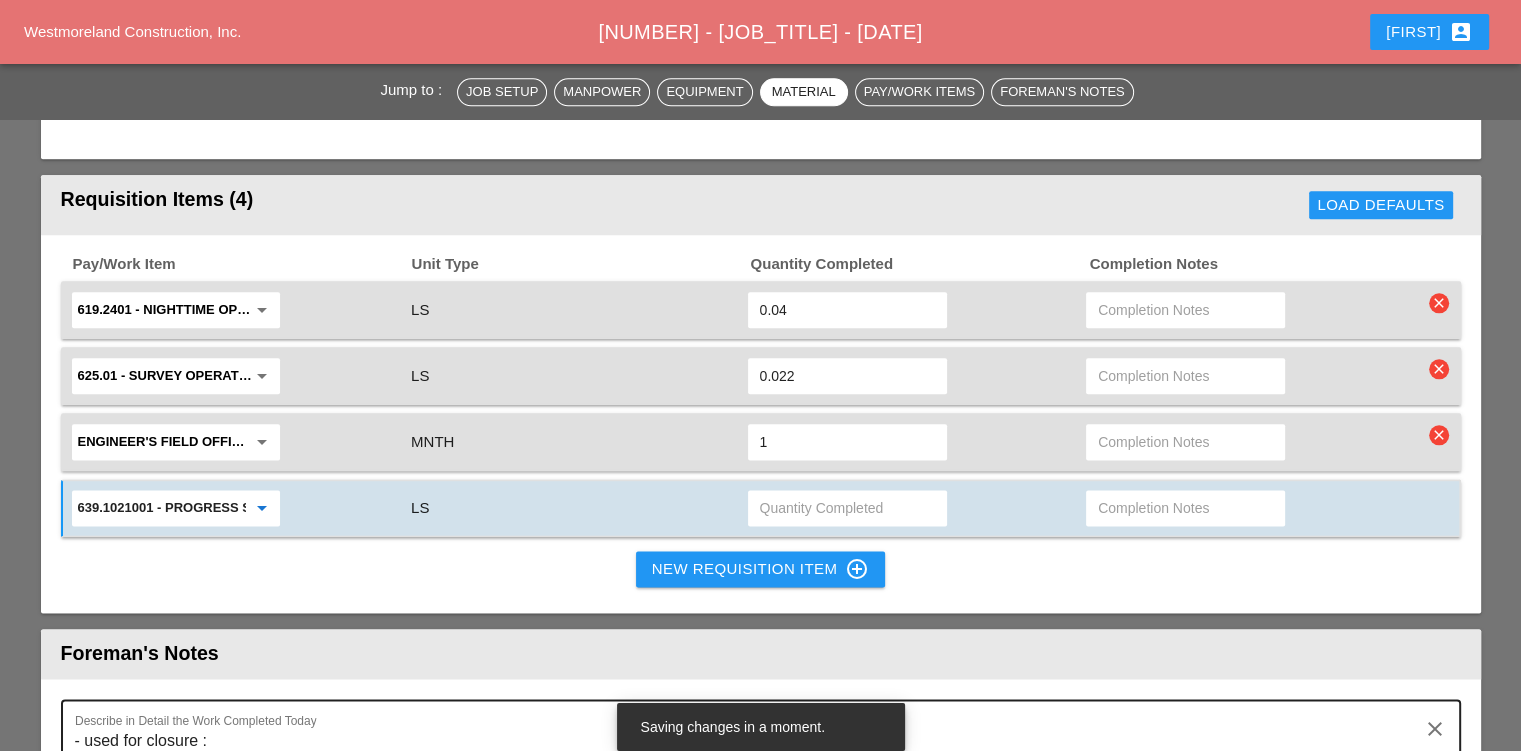 type on "[NUMBER] - PROGRESS SCHEDULE - TYPE 1" 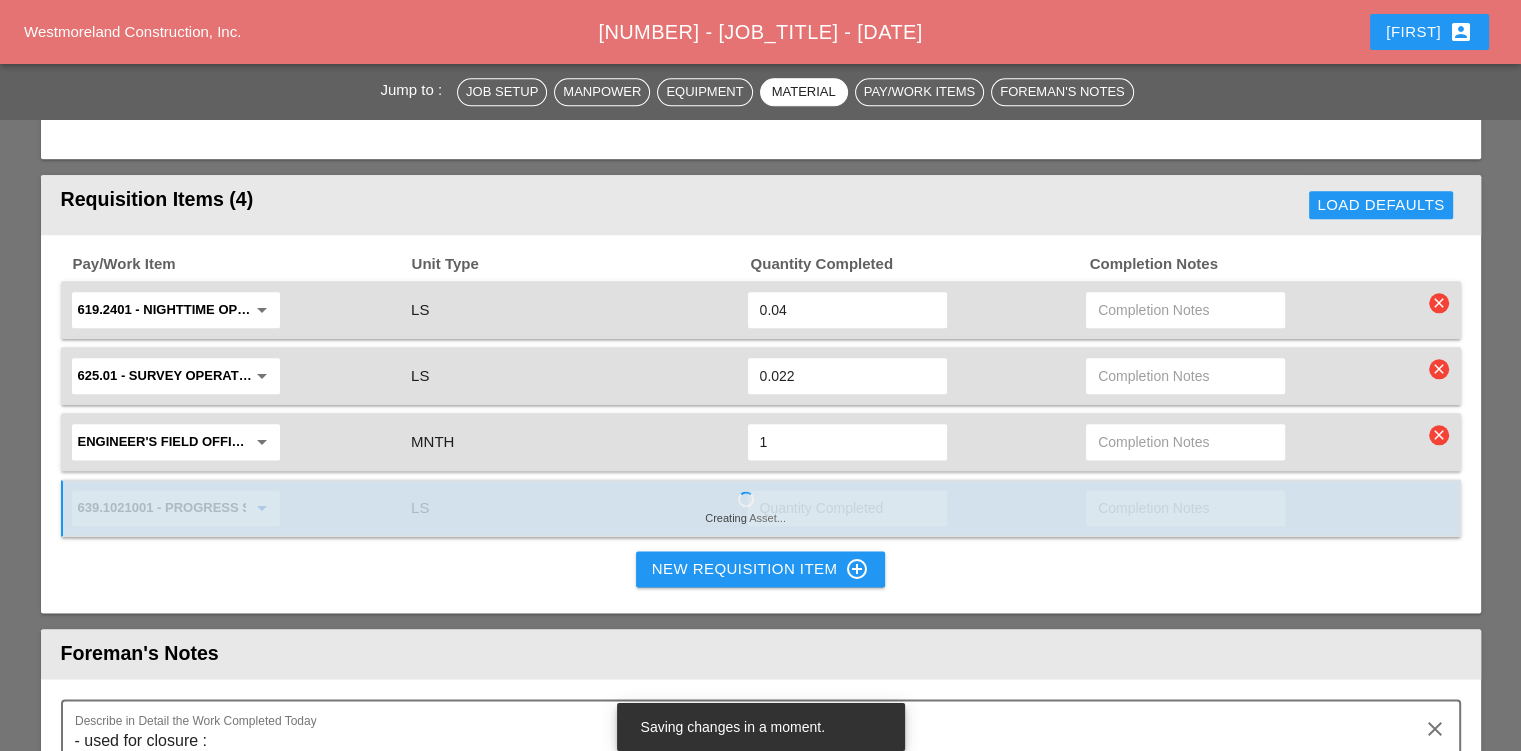 click at bounding box center (847, 508) 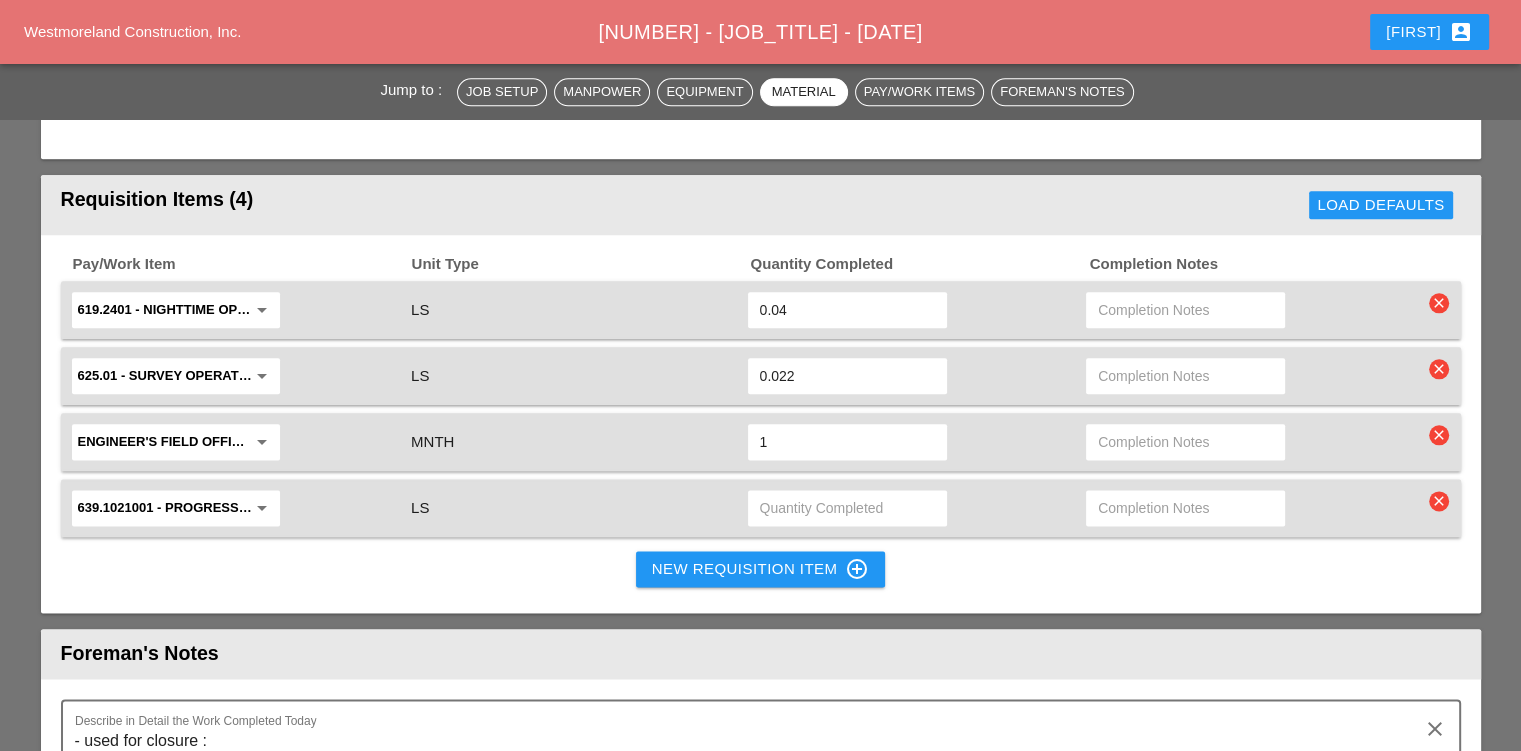 click at bounding box center [847, 310] 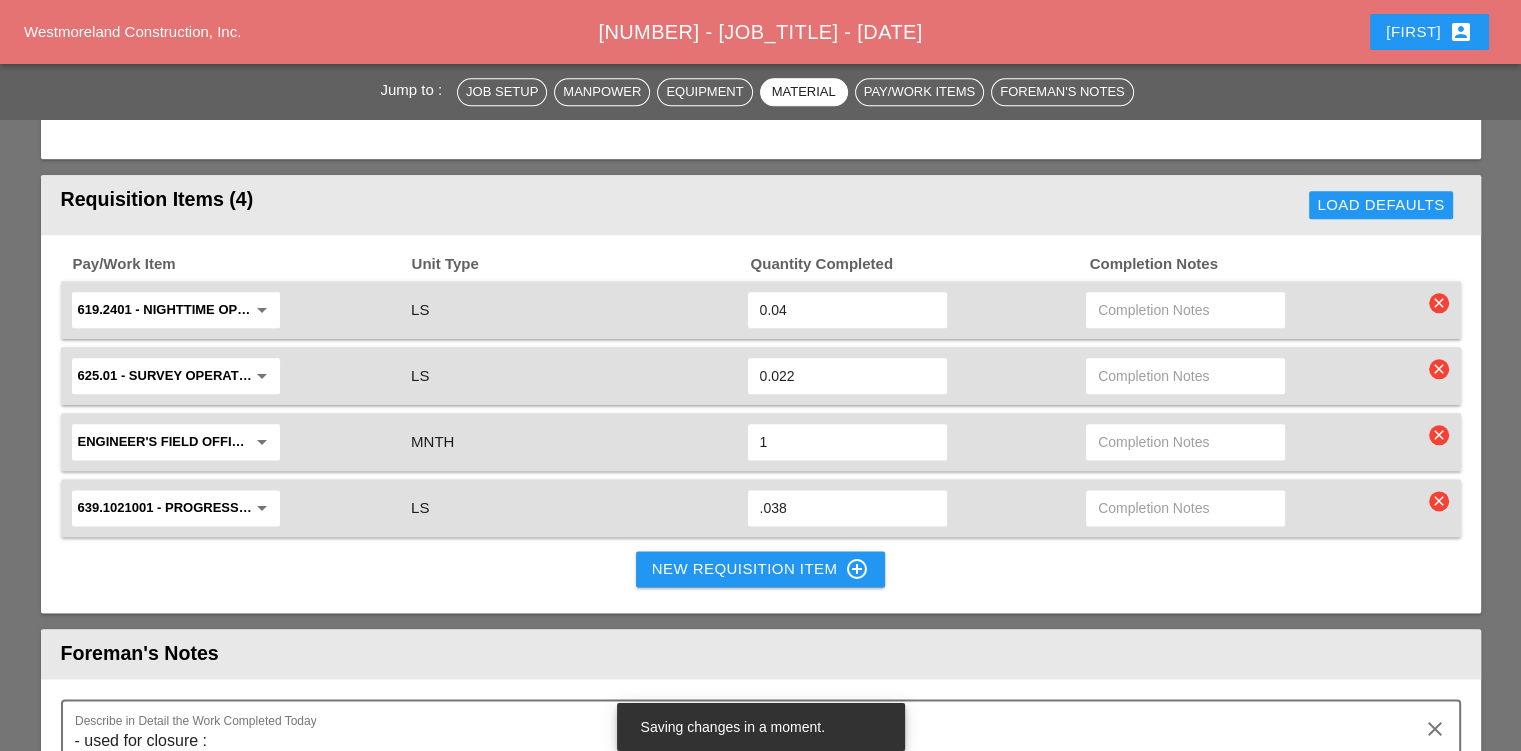 type on ".038" 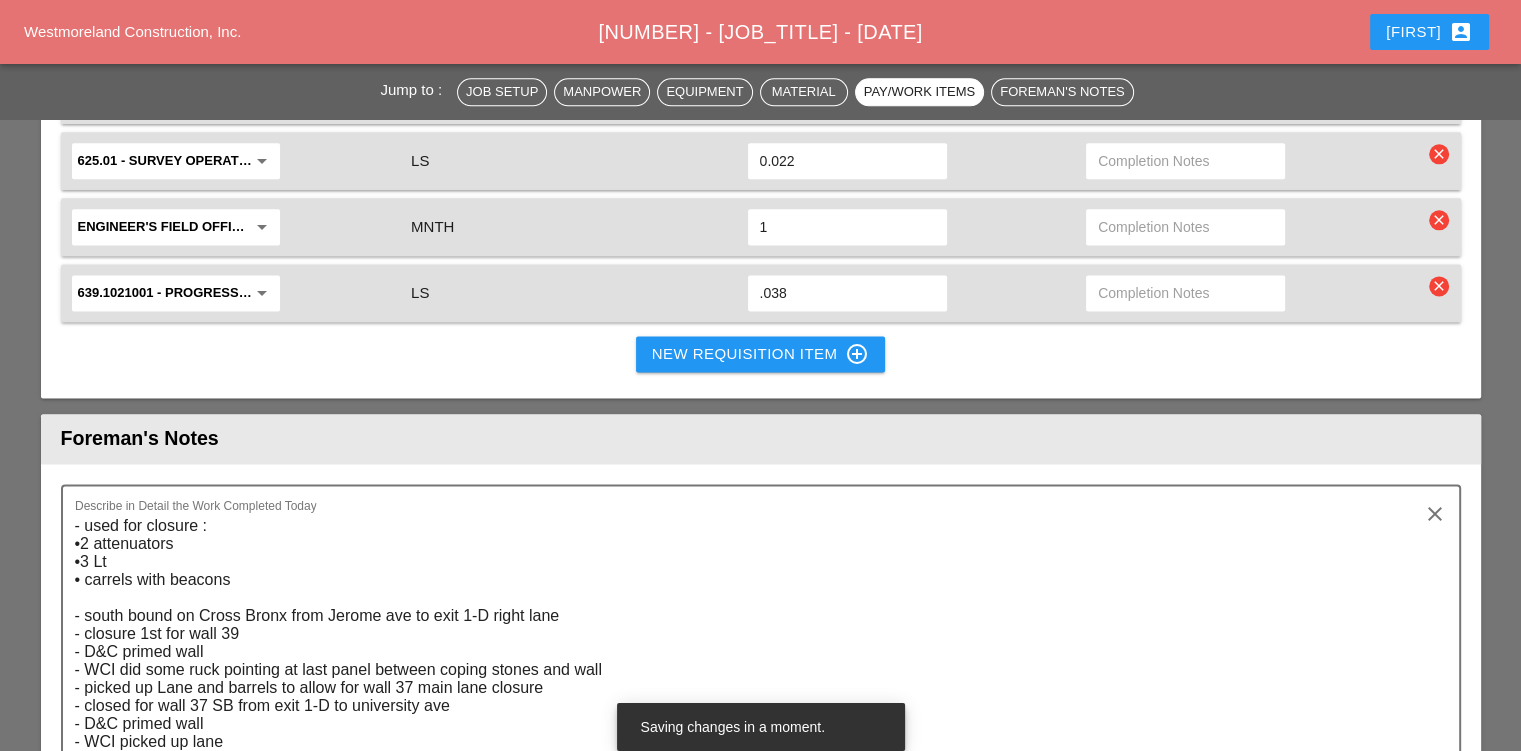 scroll, scrollTop: 2500, scrollLeft: 0, axis: vertical 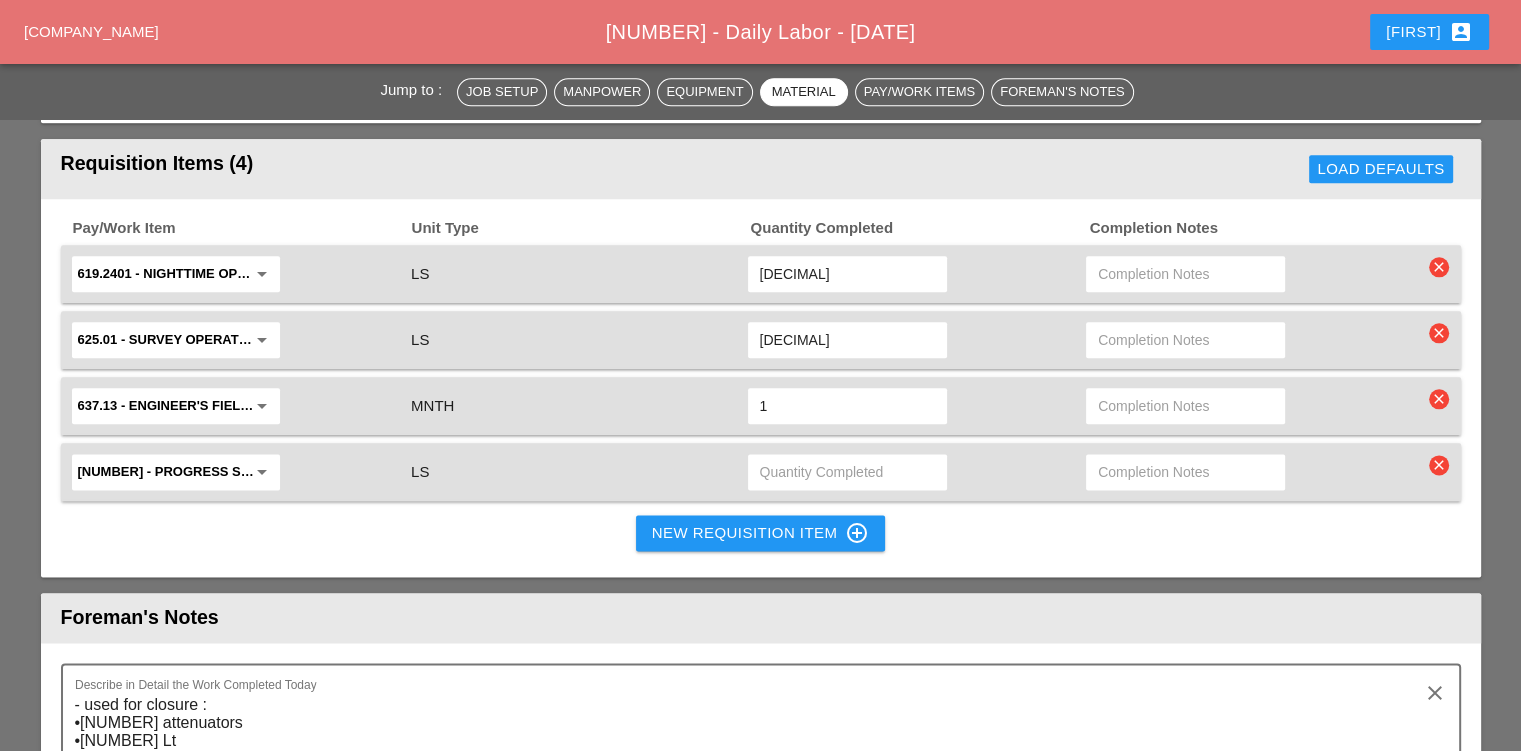 drag, startPoint x: 805, startPoint y: 496, endPoint x: 763, endPoint y: 467, distance: 51.0392 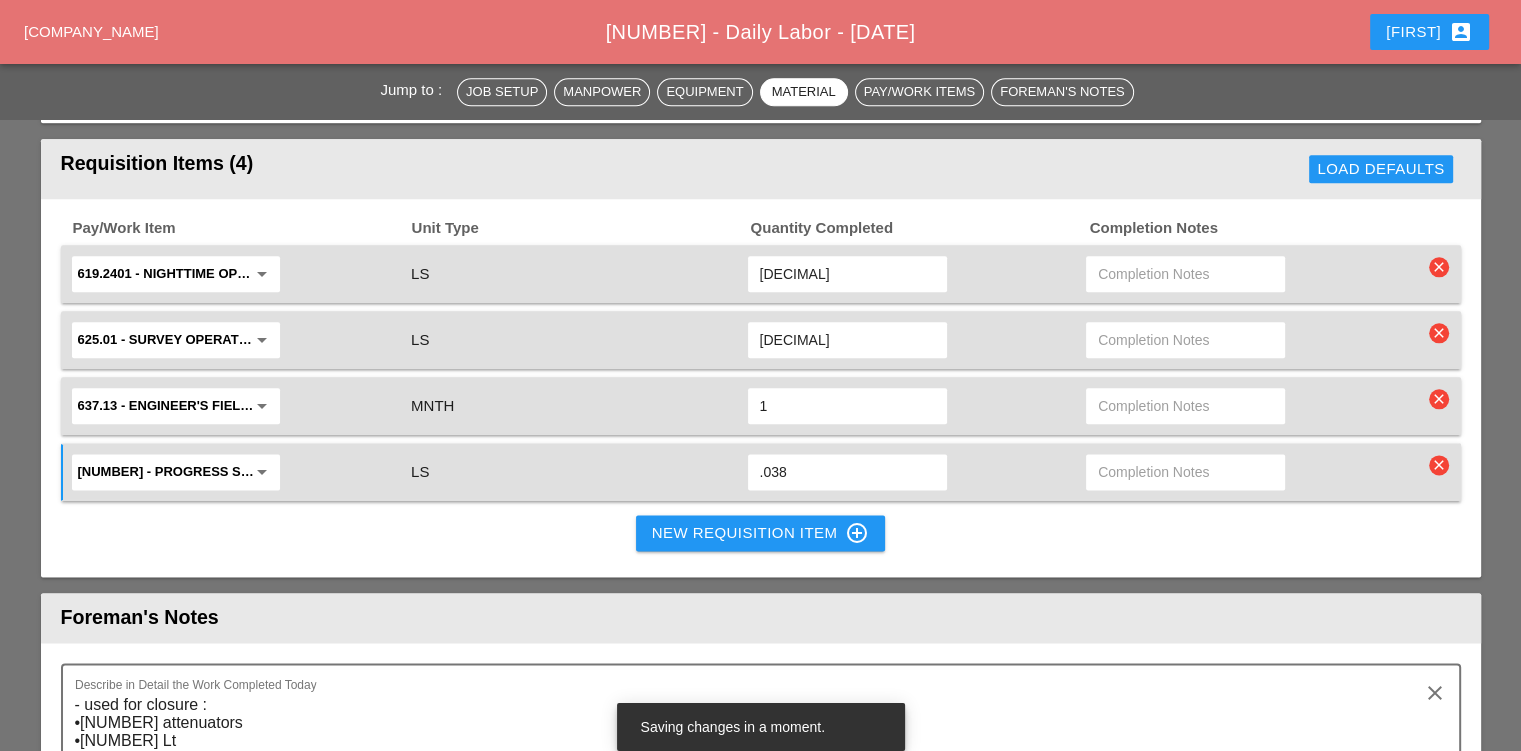 type on ".038" 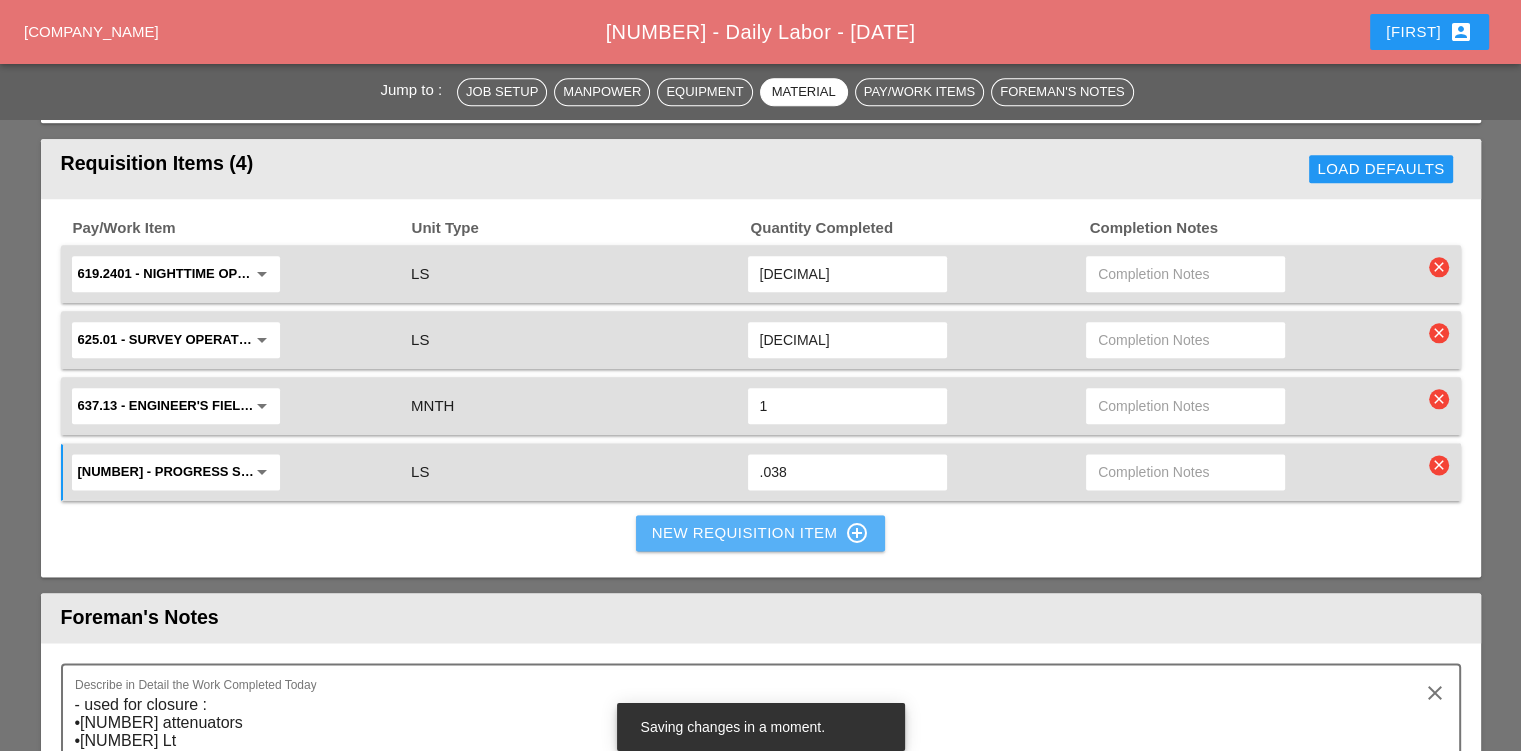 click on "New Requisition Item control_point" at bounding box center (761, 533) 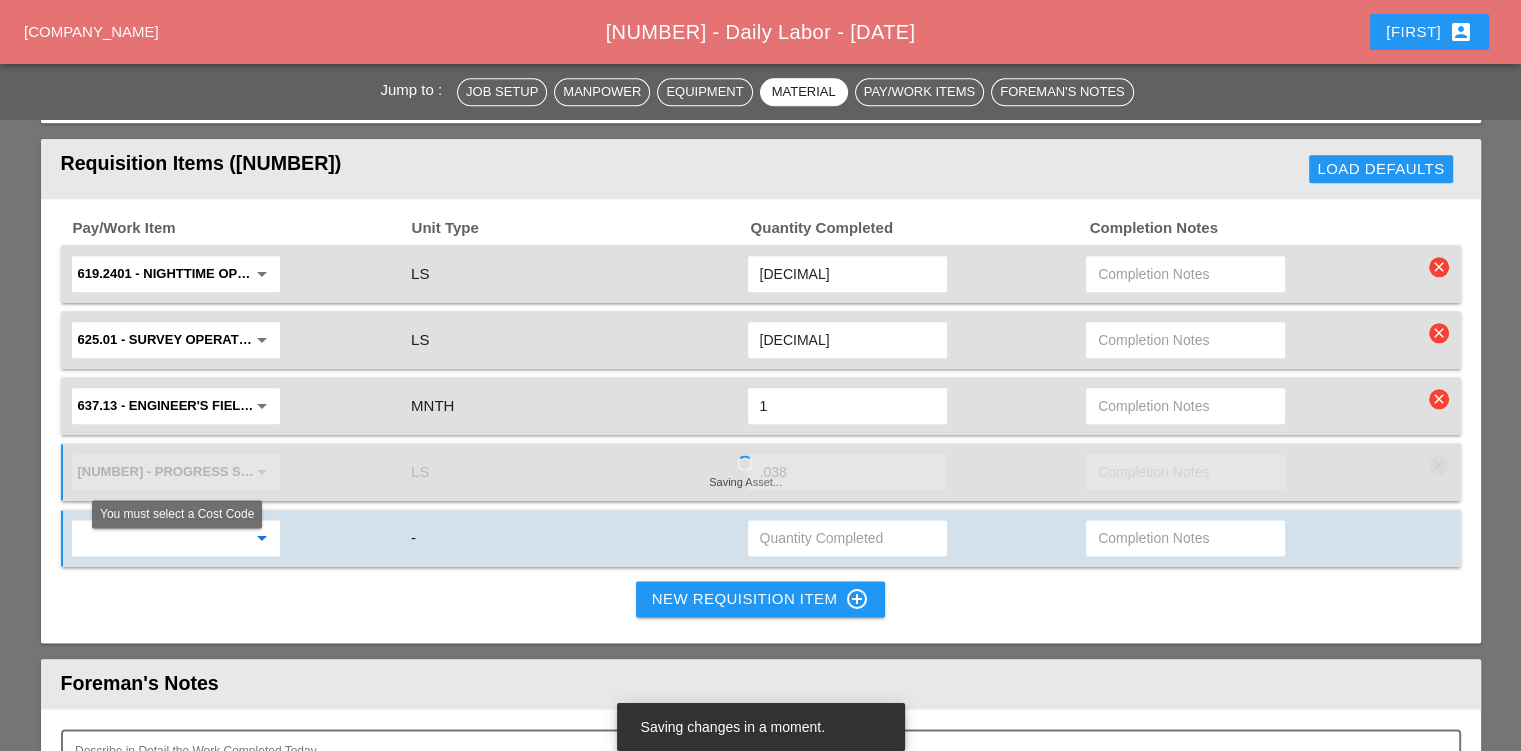 click at bounding box center (162, 538) 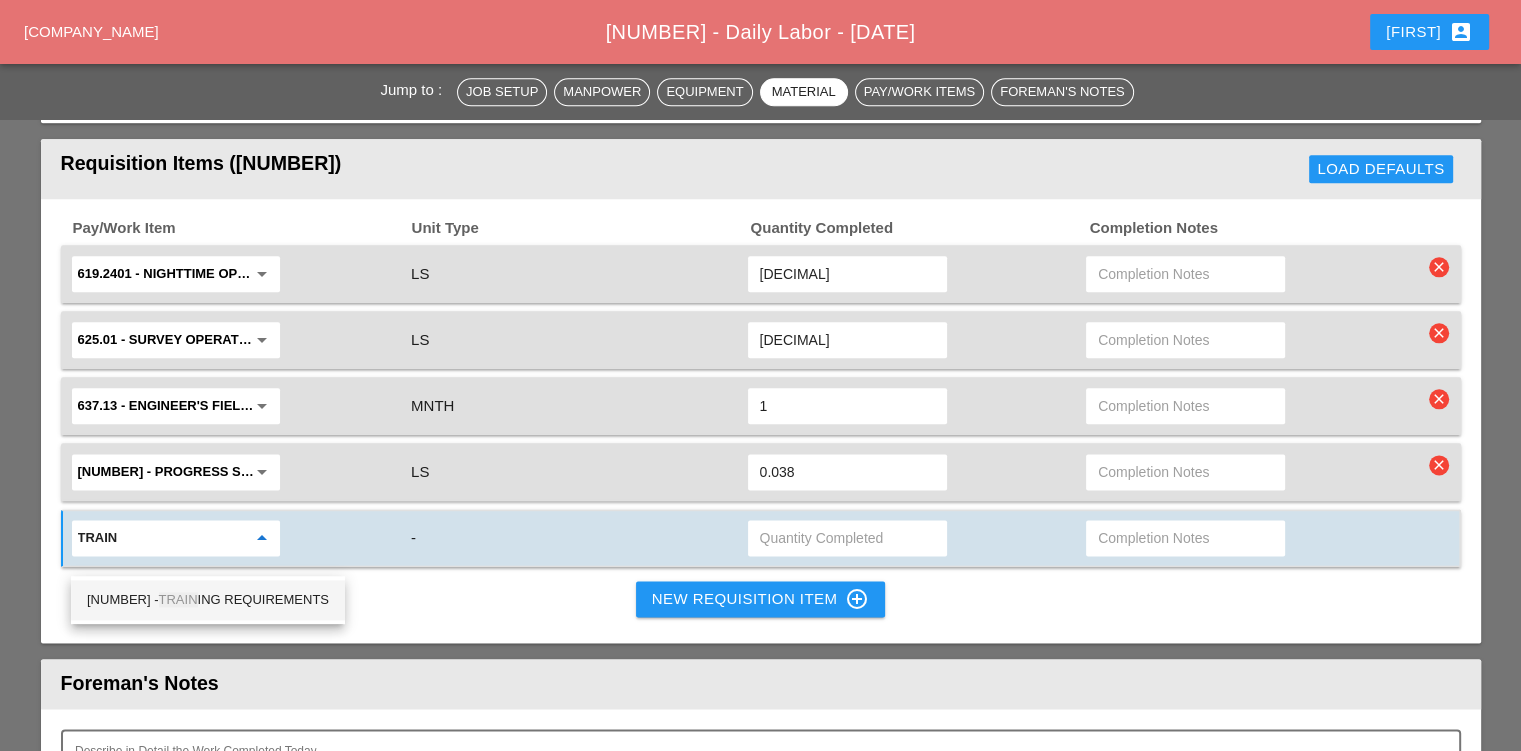 click on "[NUMBER] -  TRAIN ING REQUIREMENTS" at bounding box center [208, 600] 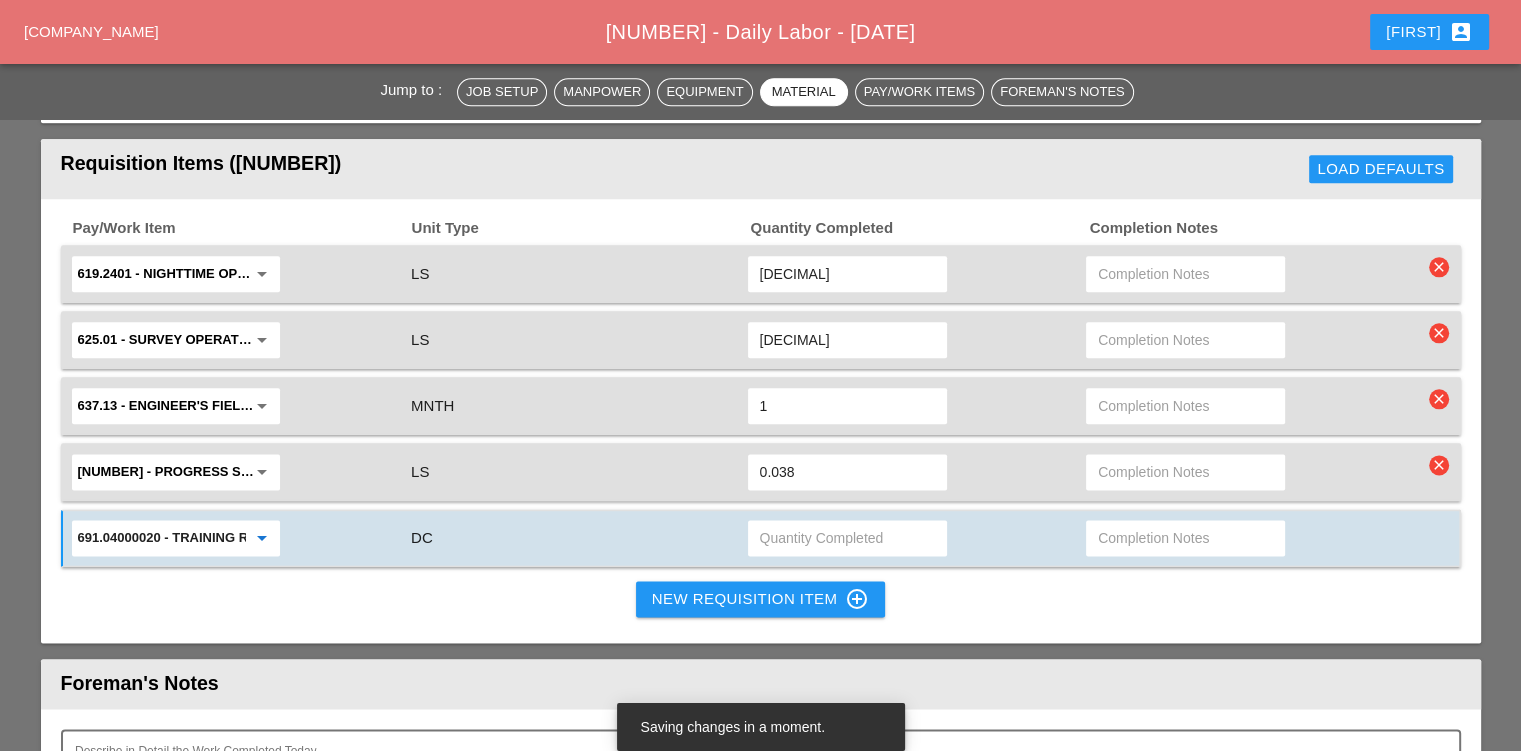 type on "691.04000020 - TRAINING REQUIREMENTS" 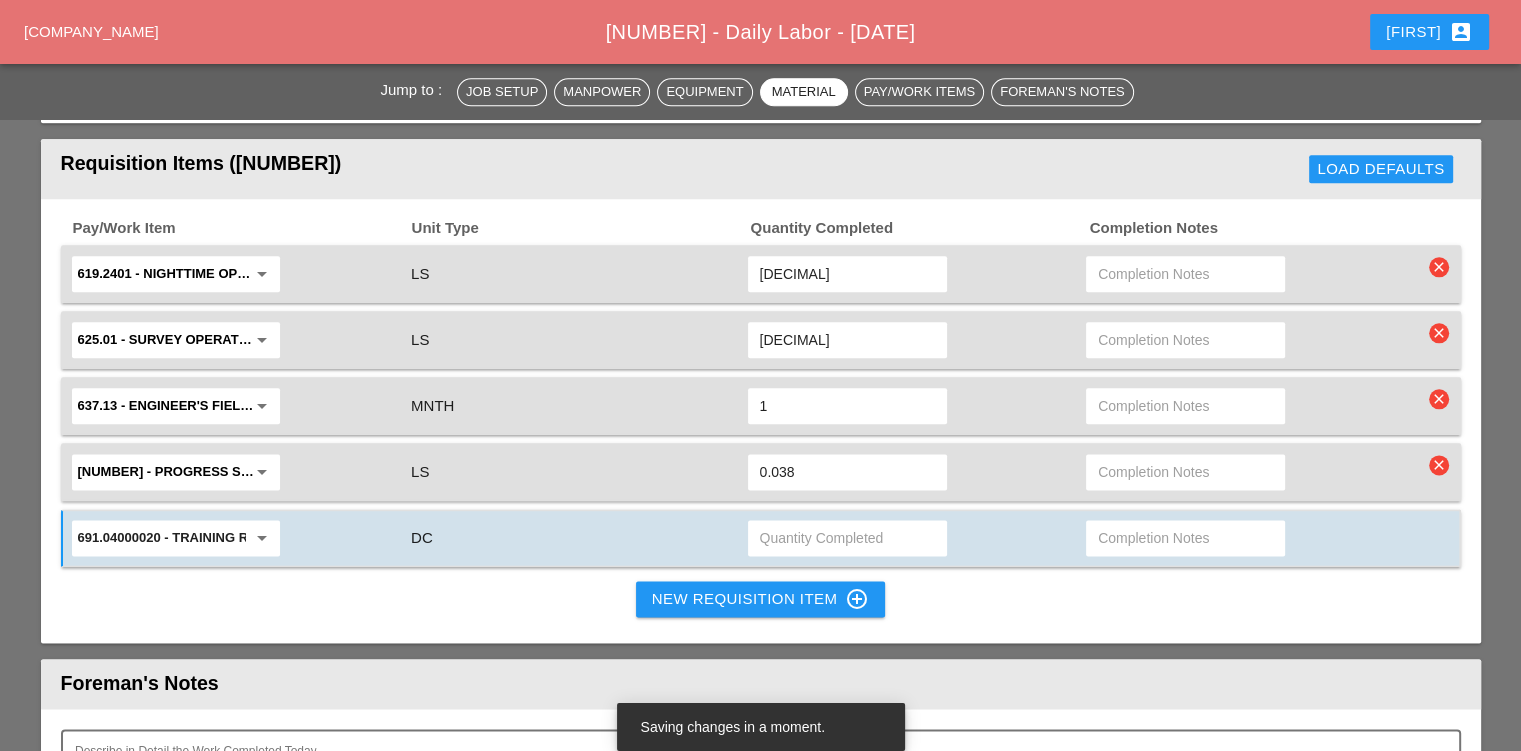 click on "New Requisition Item control_point" at bounding box center [761, 599] 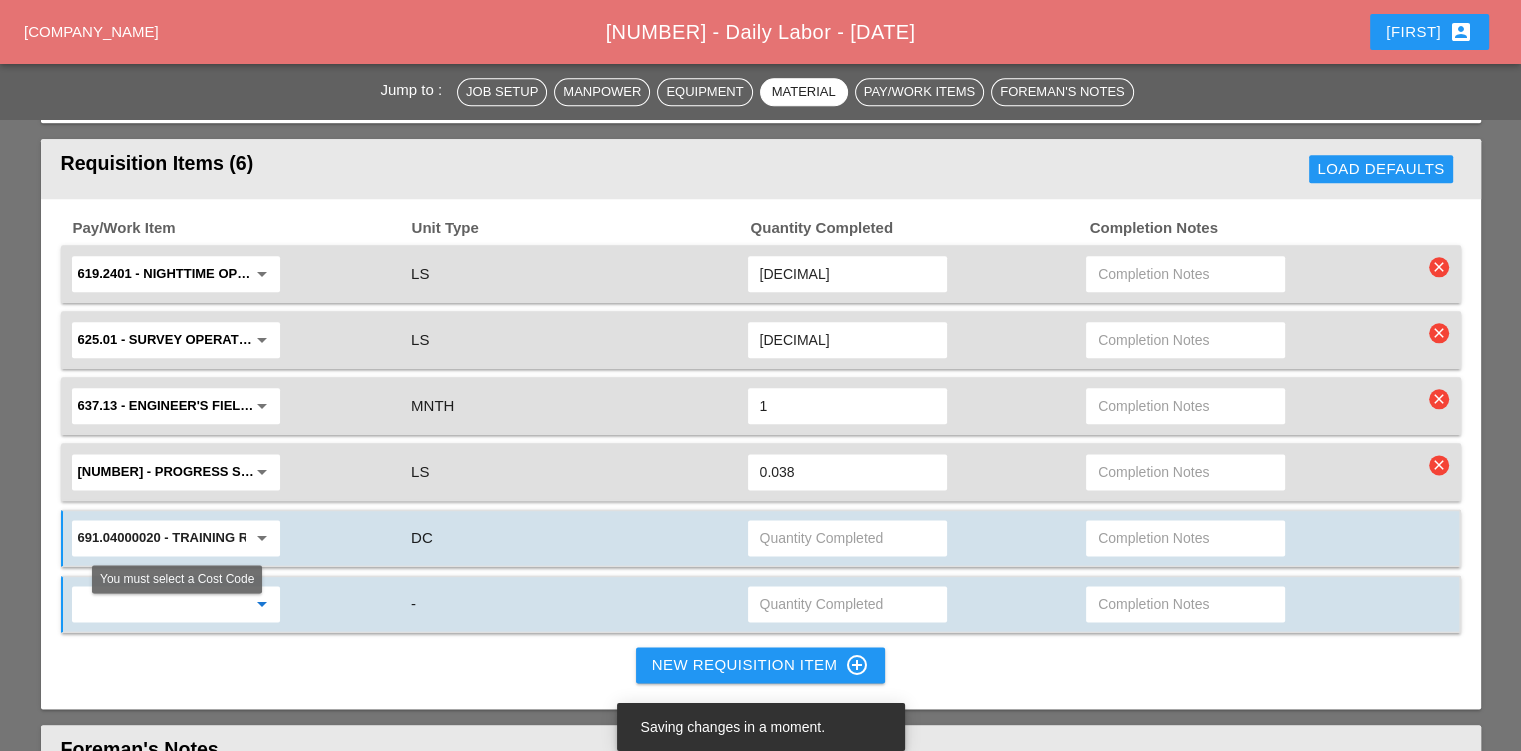 click at bounding box center (162, 604) 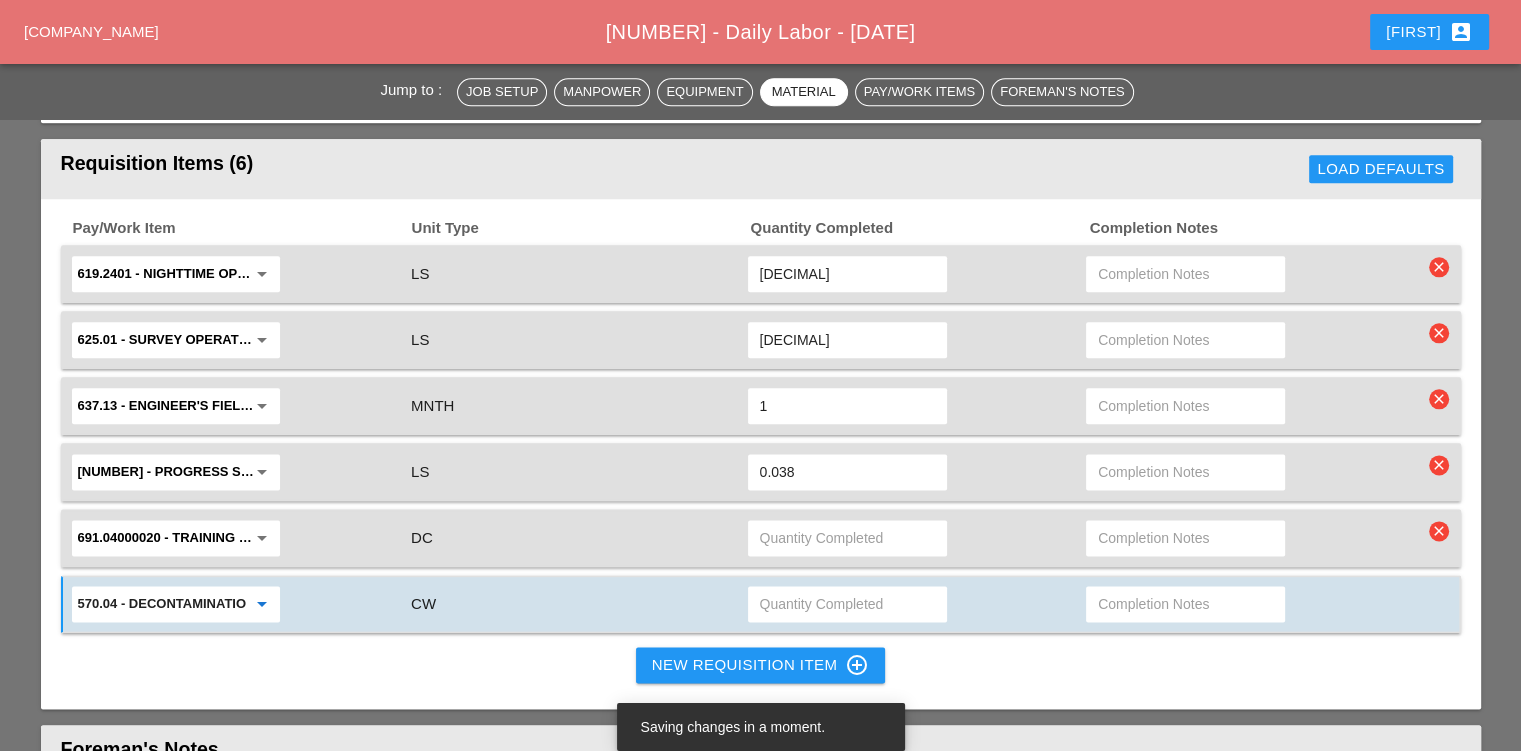 type on "570.04 - DECONTAMINATION FACILITIES" 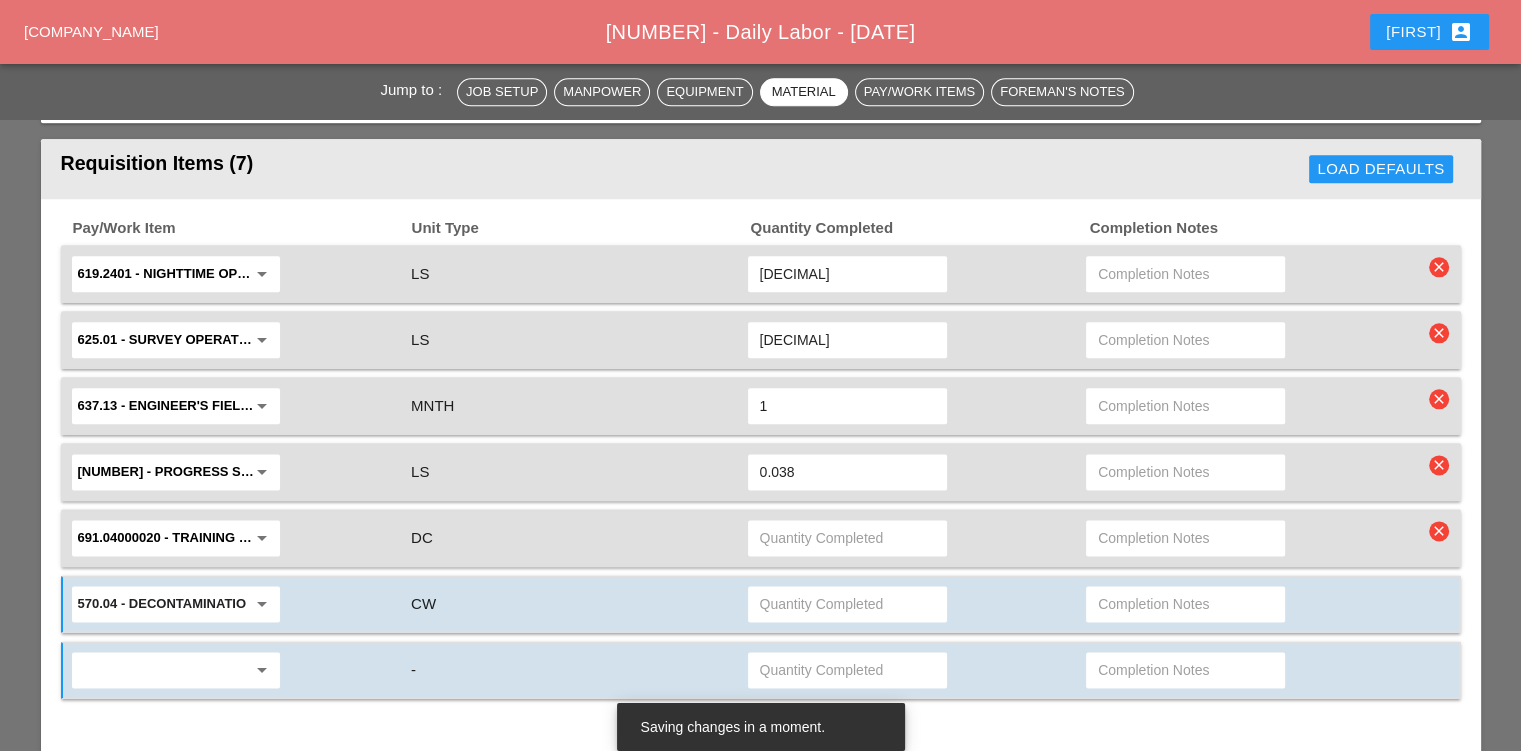 click on "arrow_drop_down" at bounding box center [176, 604] 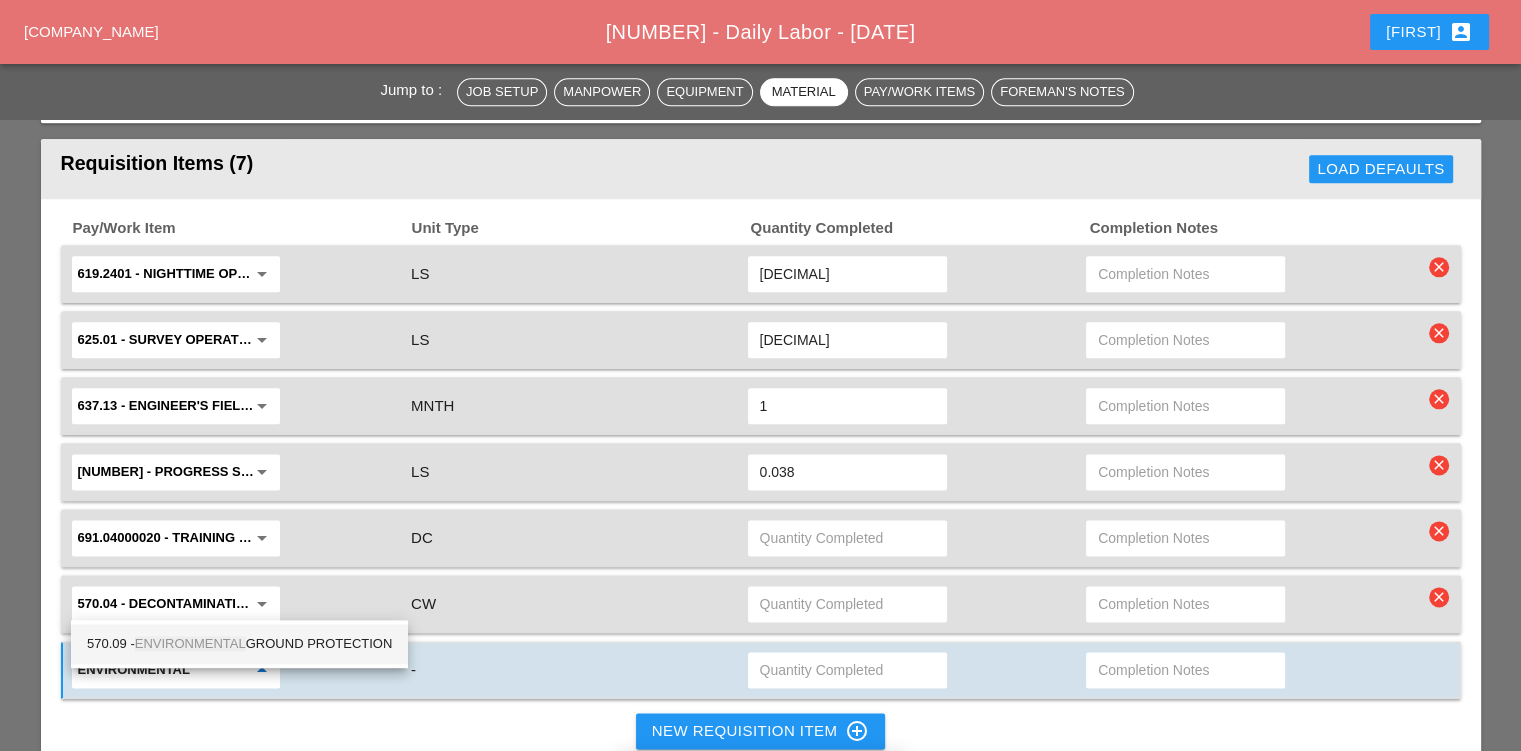 click on "ENVIRONMENTAL" at bounding box center [190, 643] 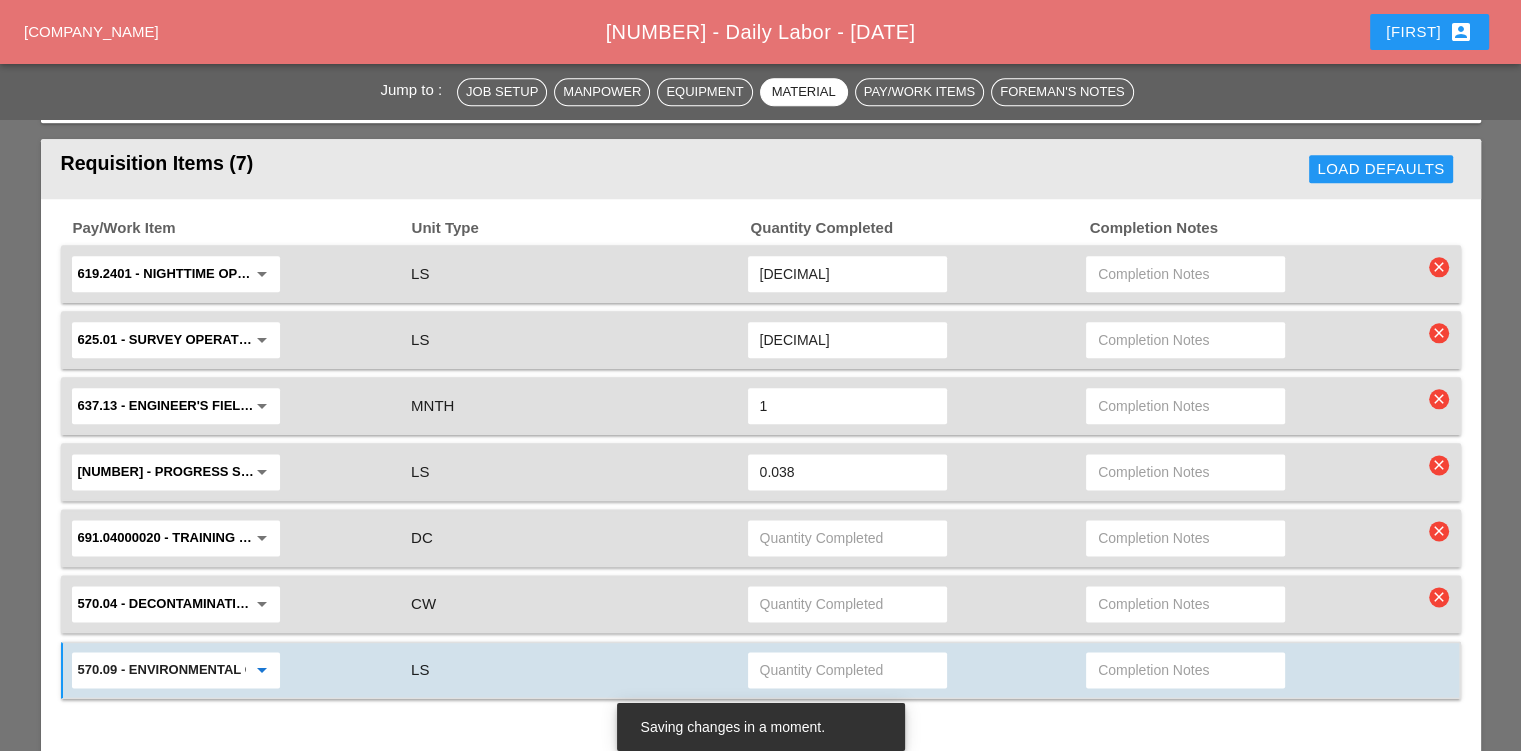 scroll, scrollTop: 2600, scrollLeft: 0, axis: vertical 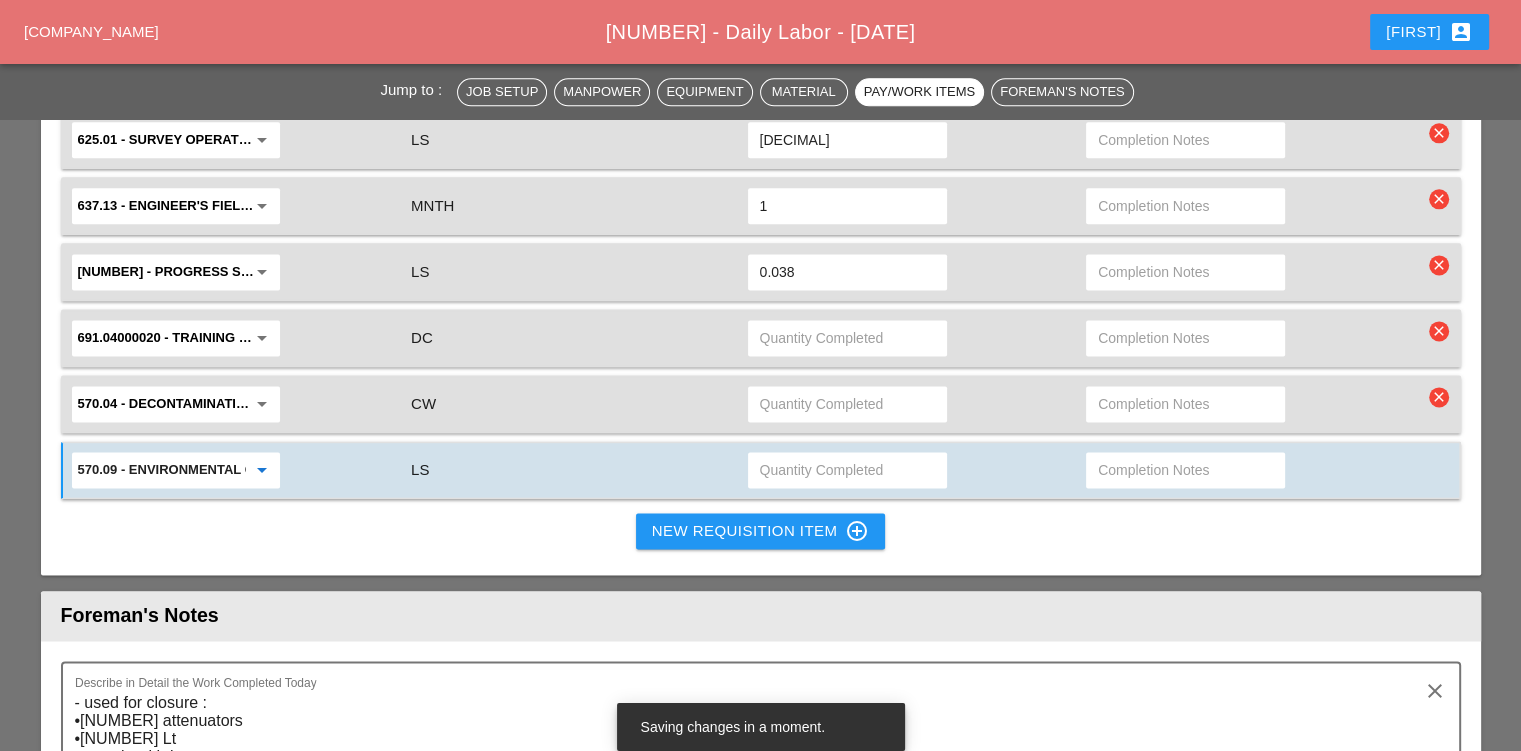 type on "570.09 - ENVIRONMENTAL GROUND PROTECTION" 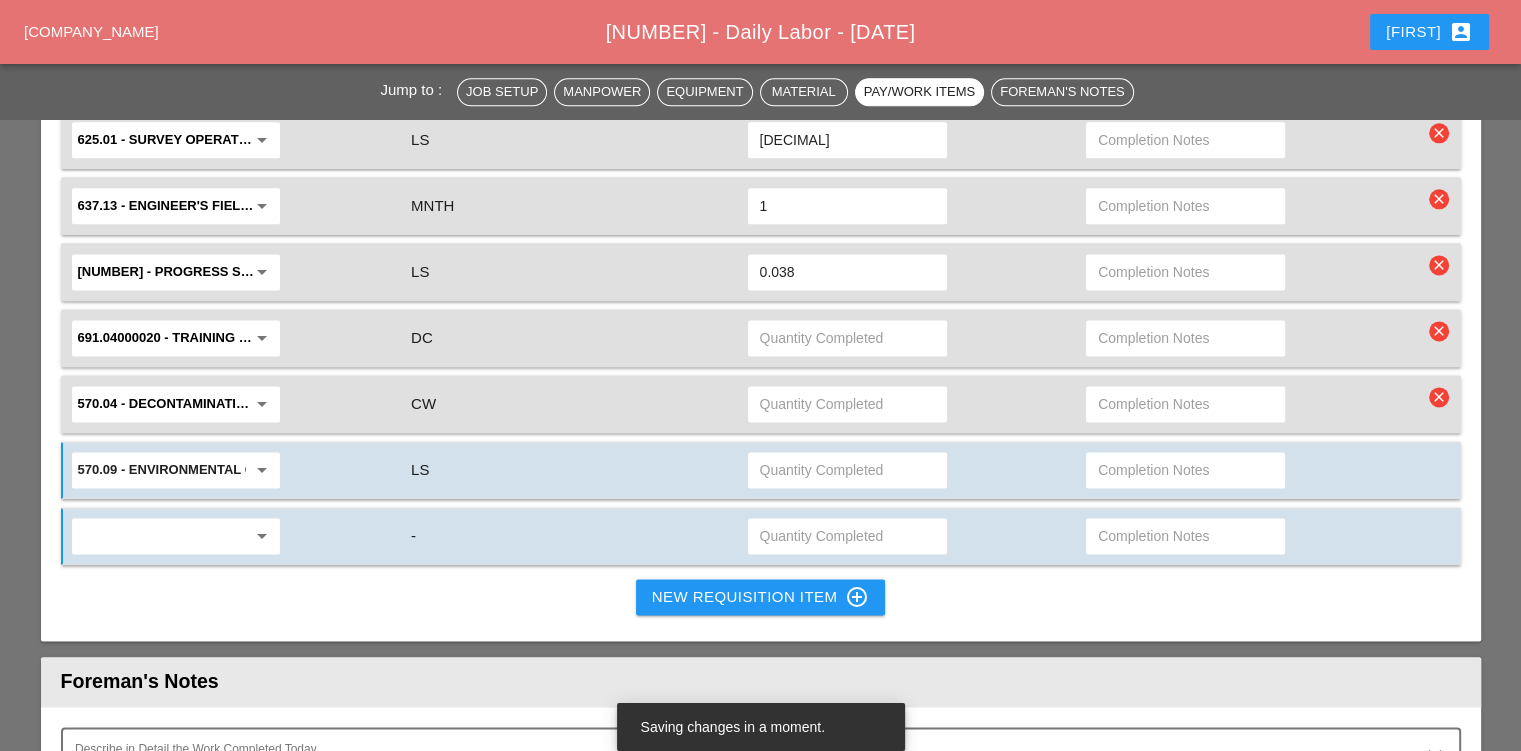 click at bounding box center (162, 470) 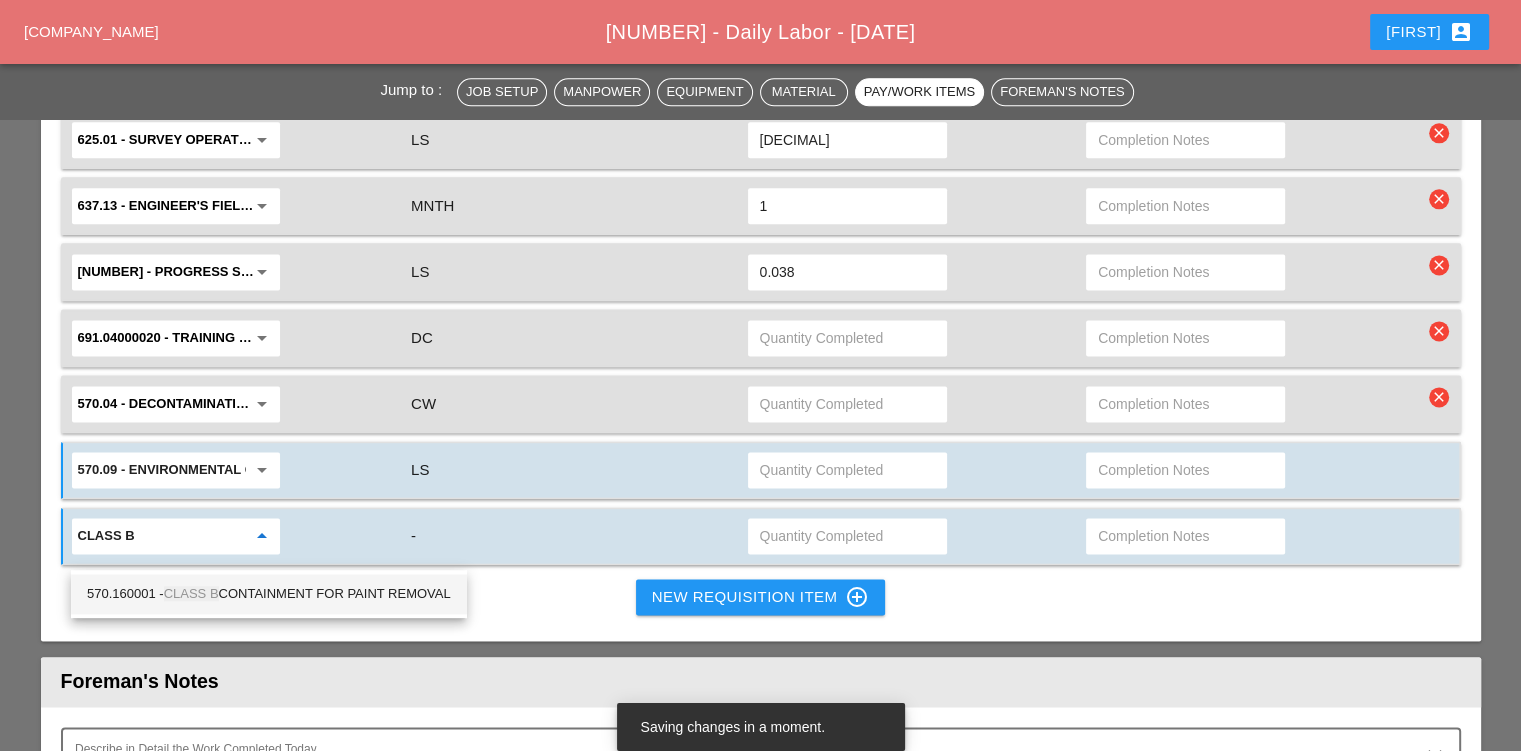 click on "CLASS B" at bounding box center [191, 593] 